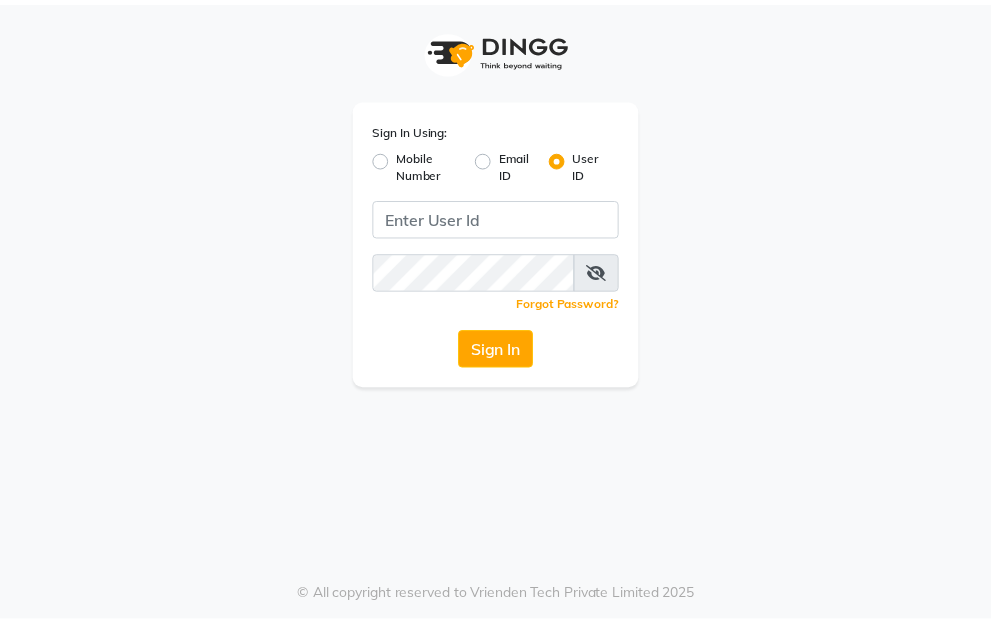 scroll, scrollTop: 0, scrollLeft: 0, axis: both 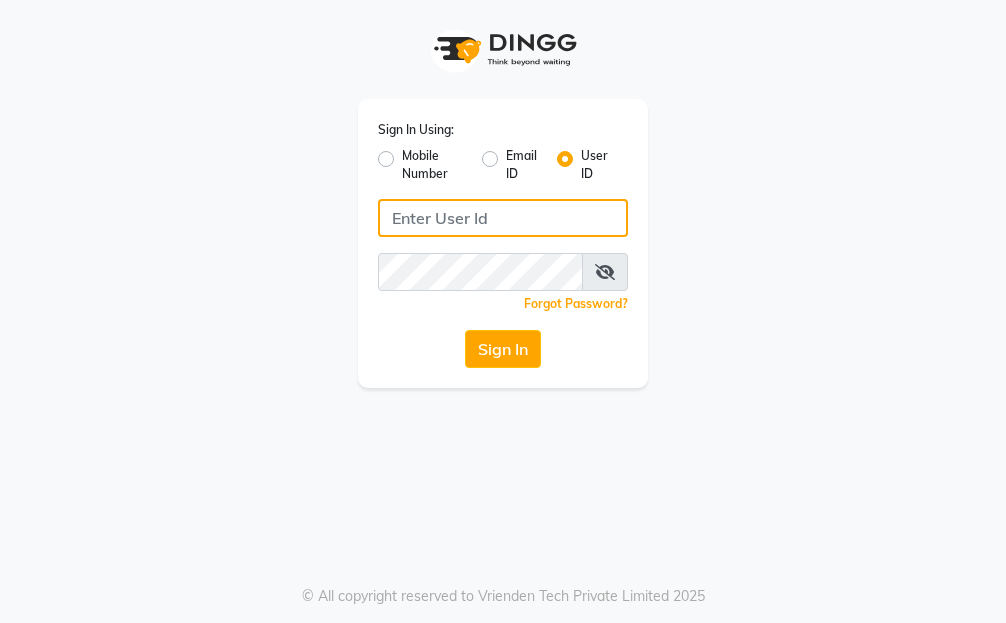 click 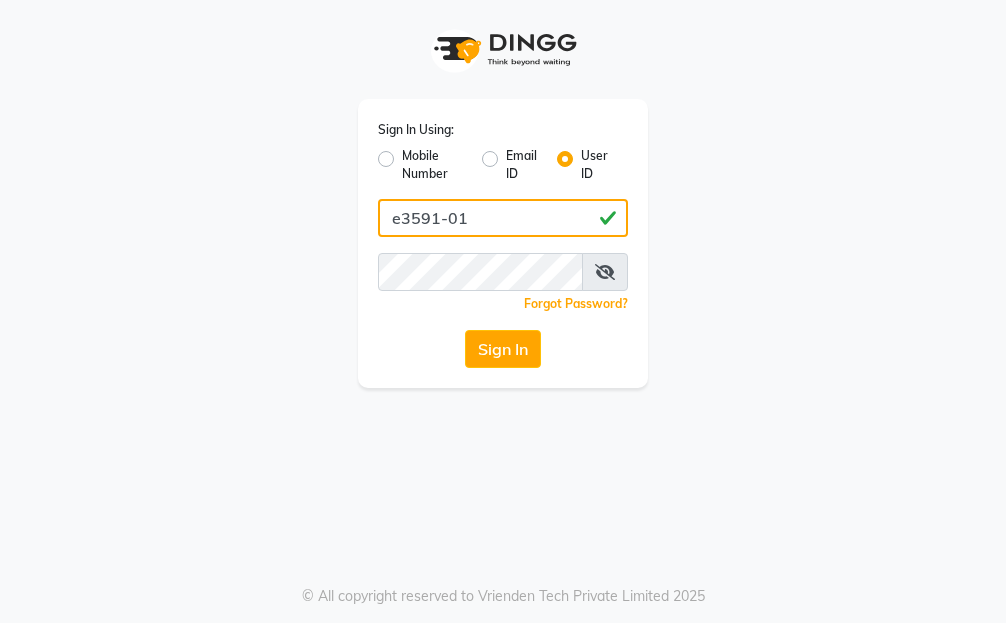 type on "e3591-01" 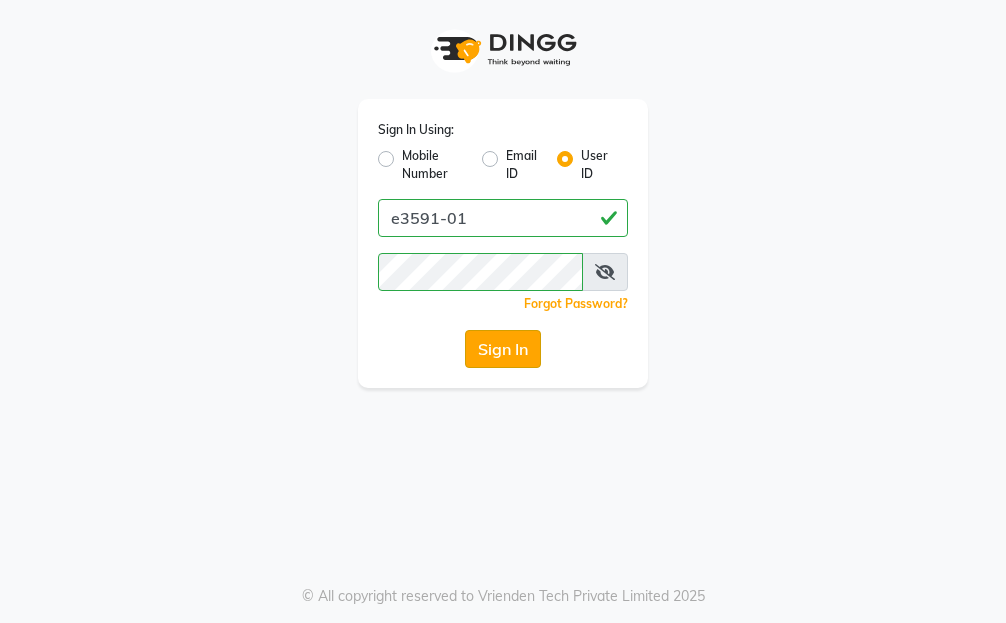 click on "Sign In" 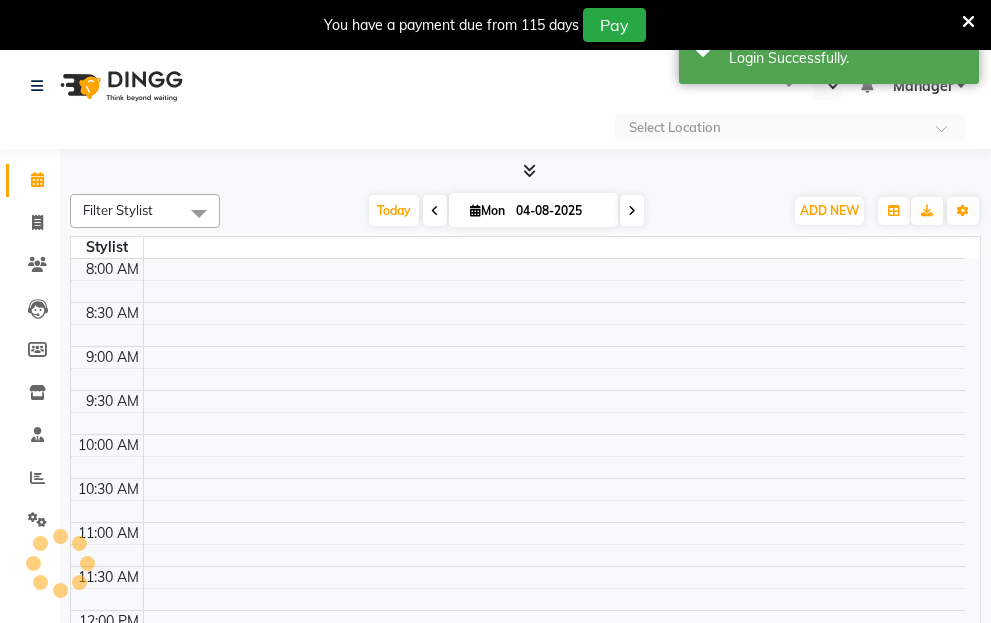 select on "en" 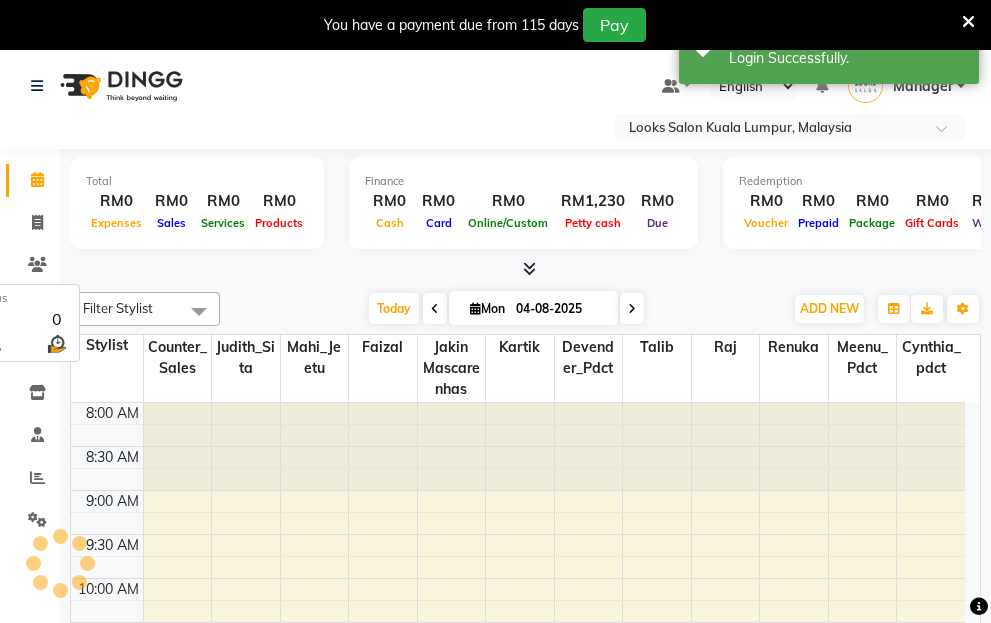 scroll, scrollTop: 0, scrollLeft: 0, axis: both 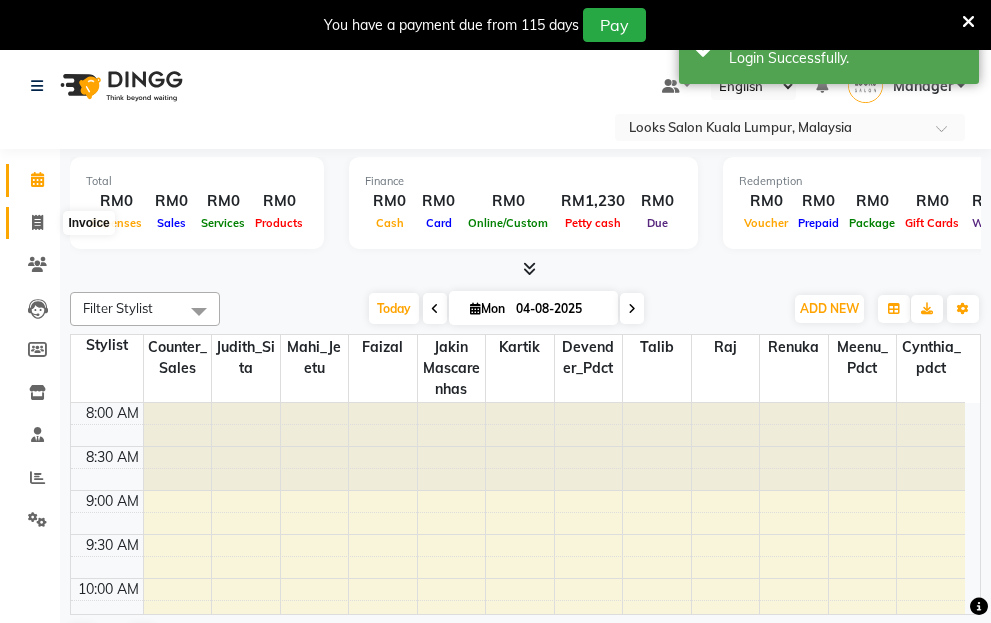 click 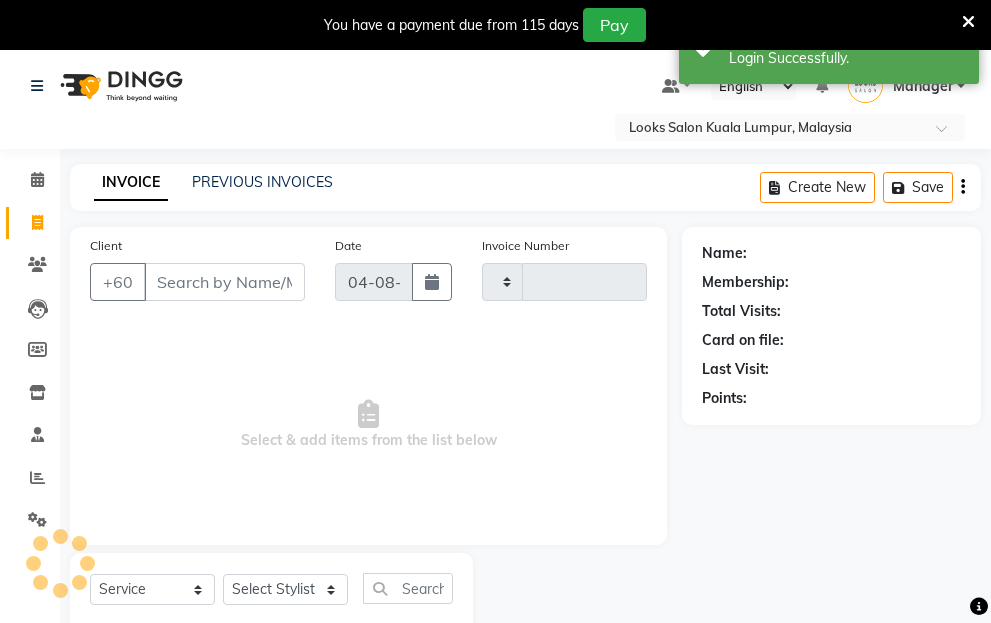 type on "0788" 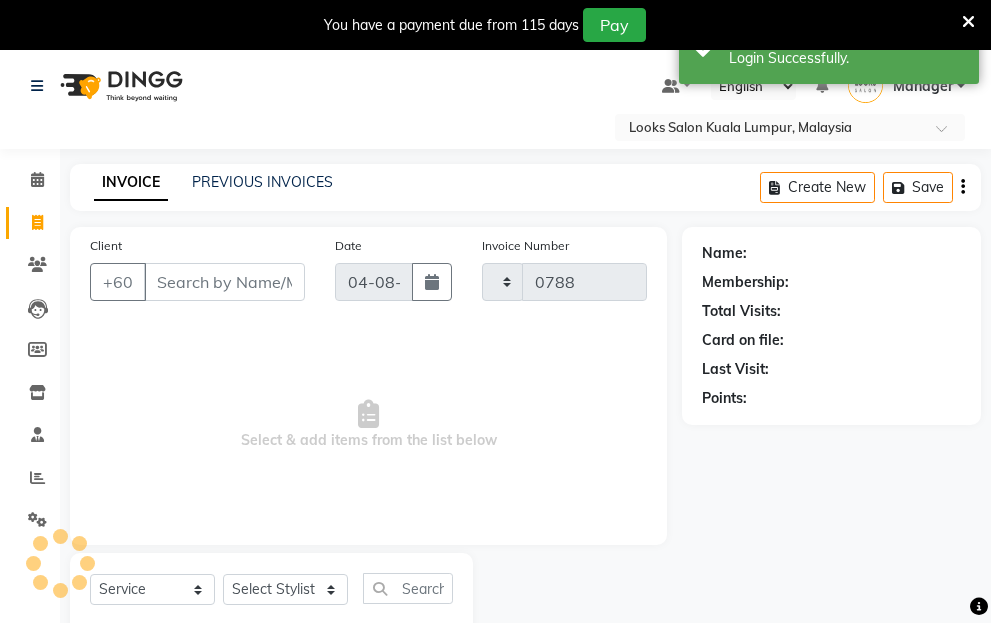select on "8109" 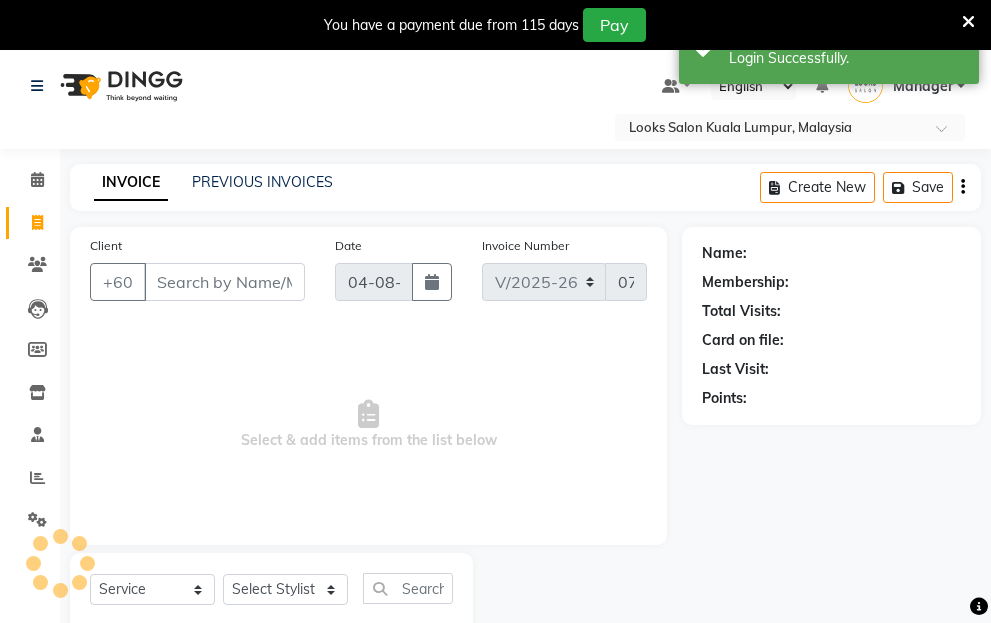 click on "Client" at bounding box center [224, 282] 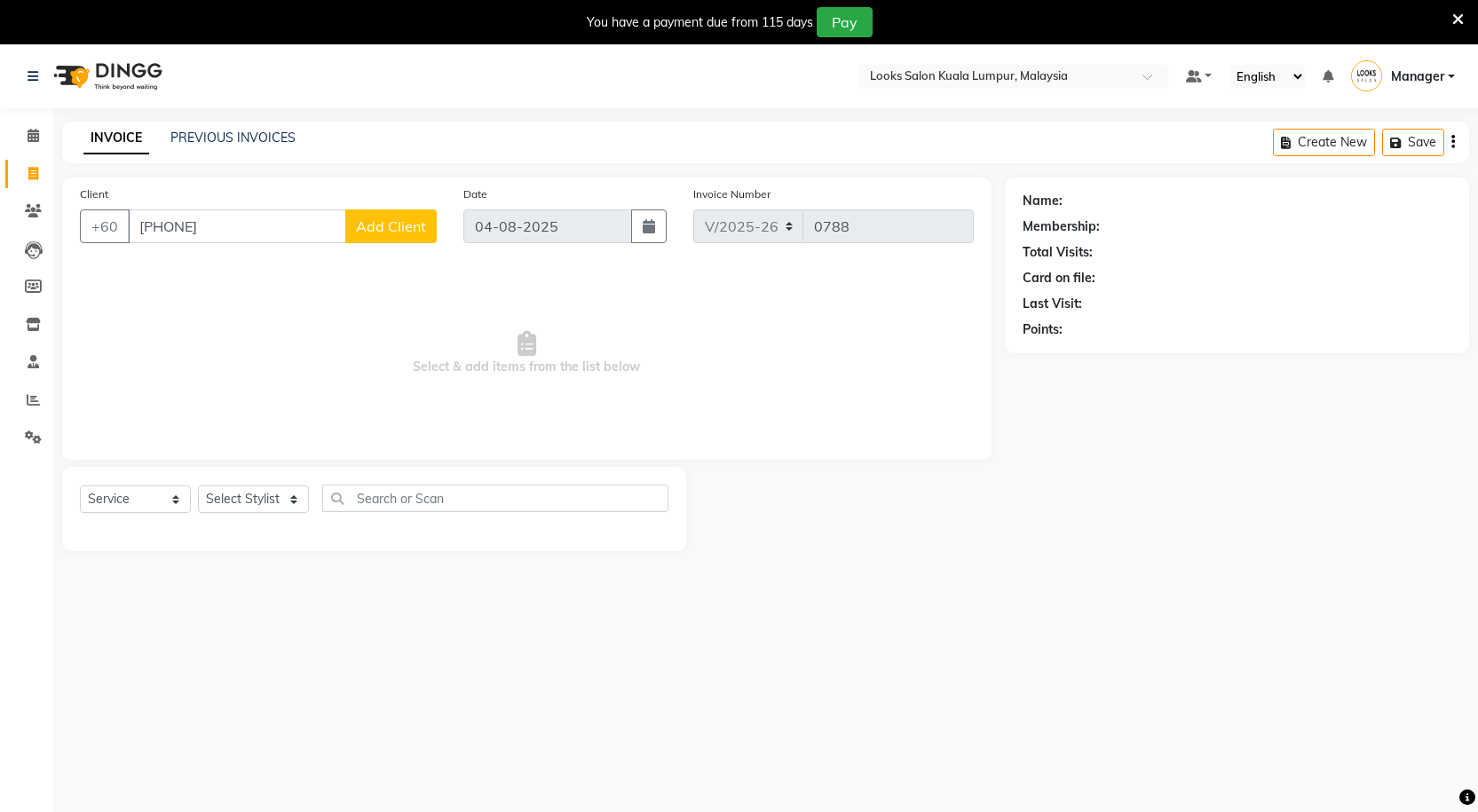 type on "[PHONE]" 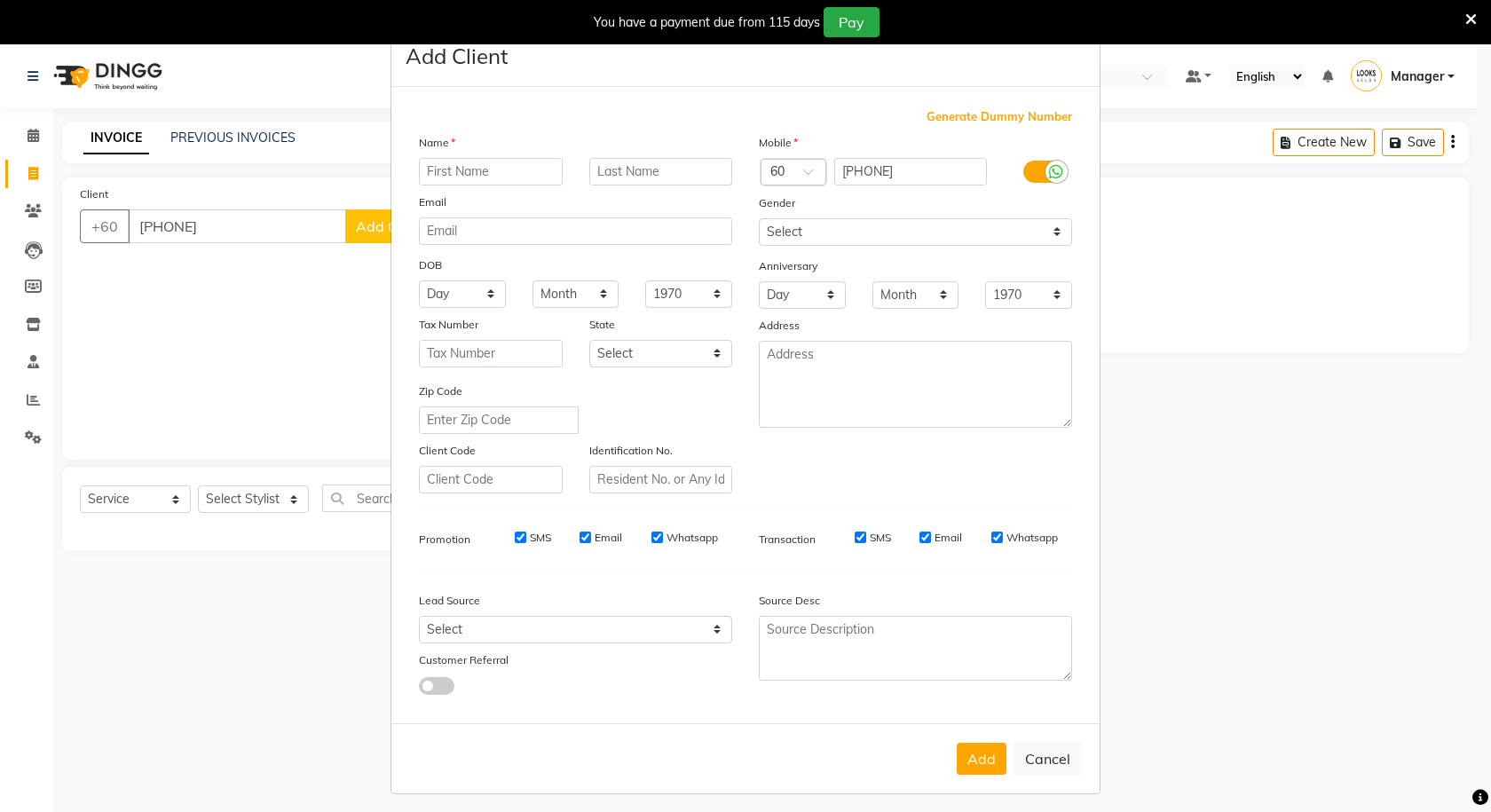click at bounding box center [1056, 172] 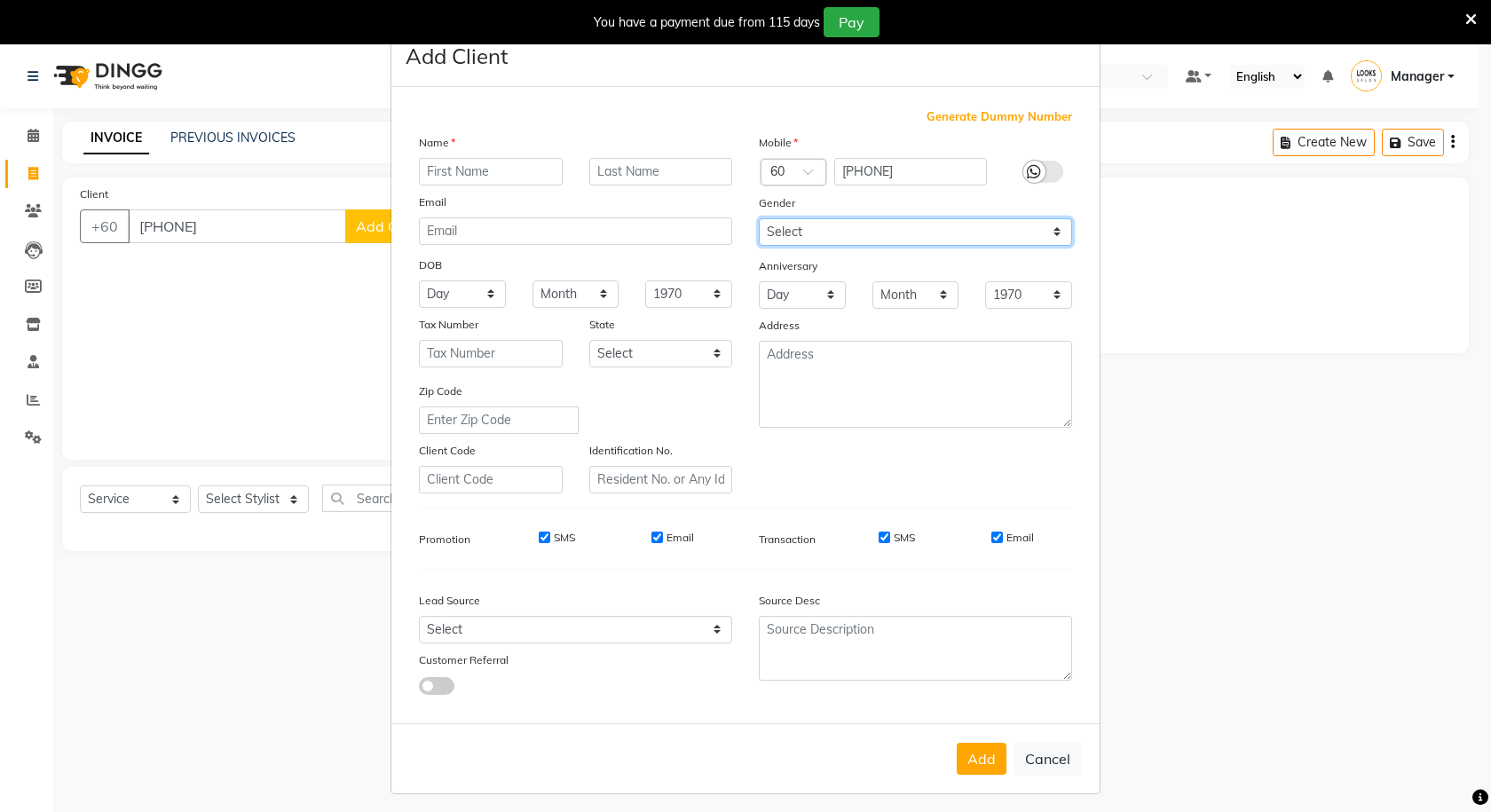 click on "Select Male Female Other Prefer Not To Say" at bounding box center (915, 232) 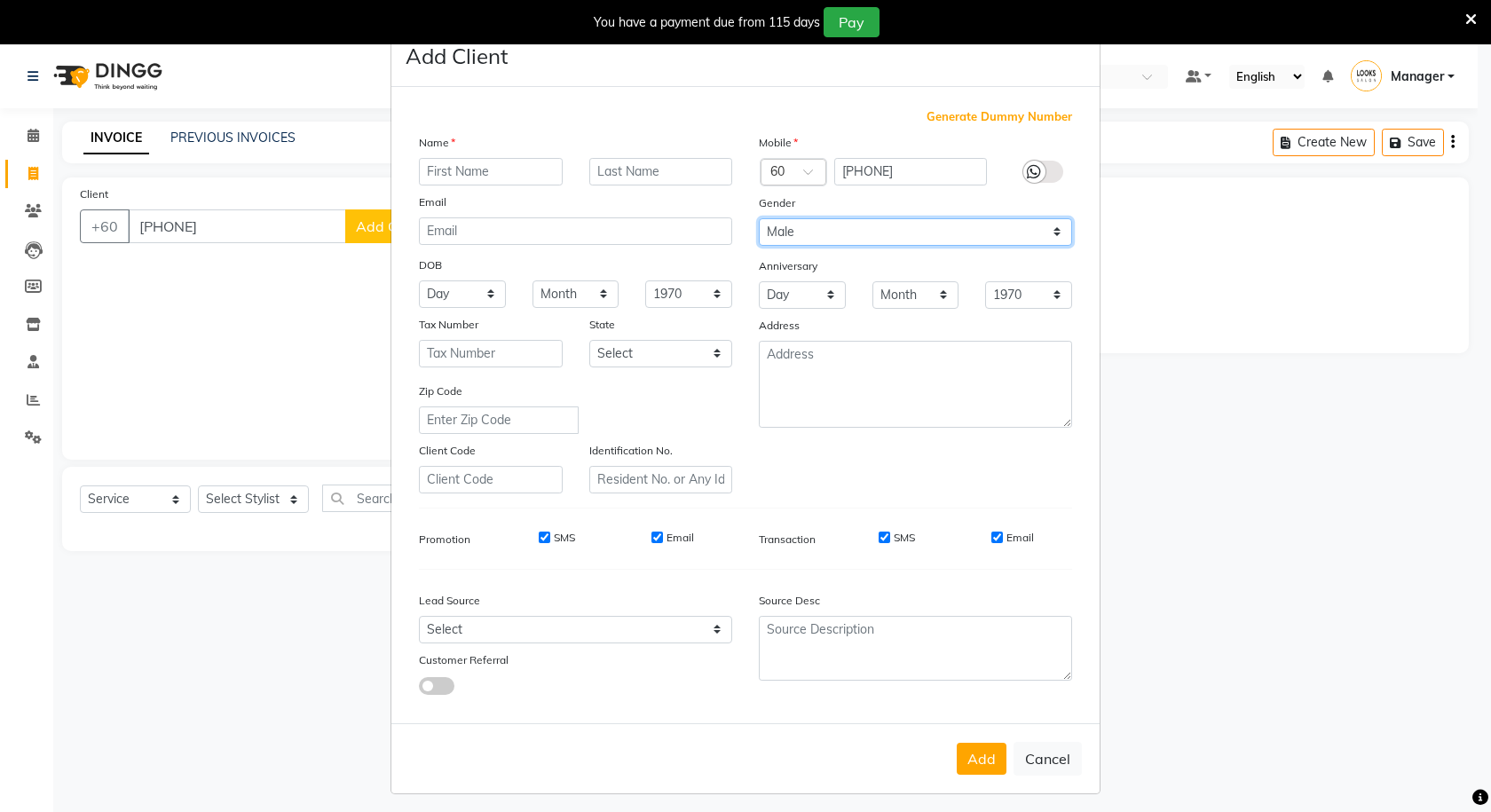 click on "Select Male Female Other Prefer Not To Say" at bounding box center [915, 232] 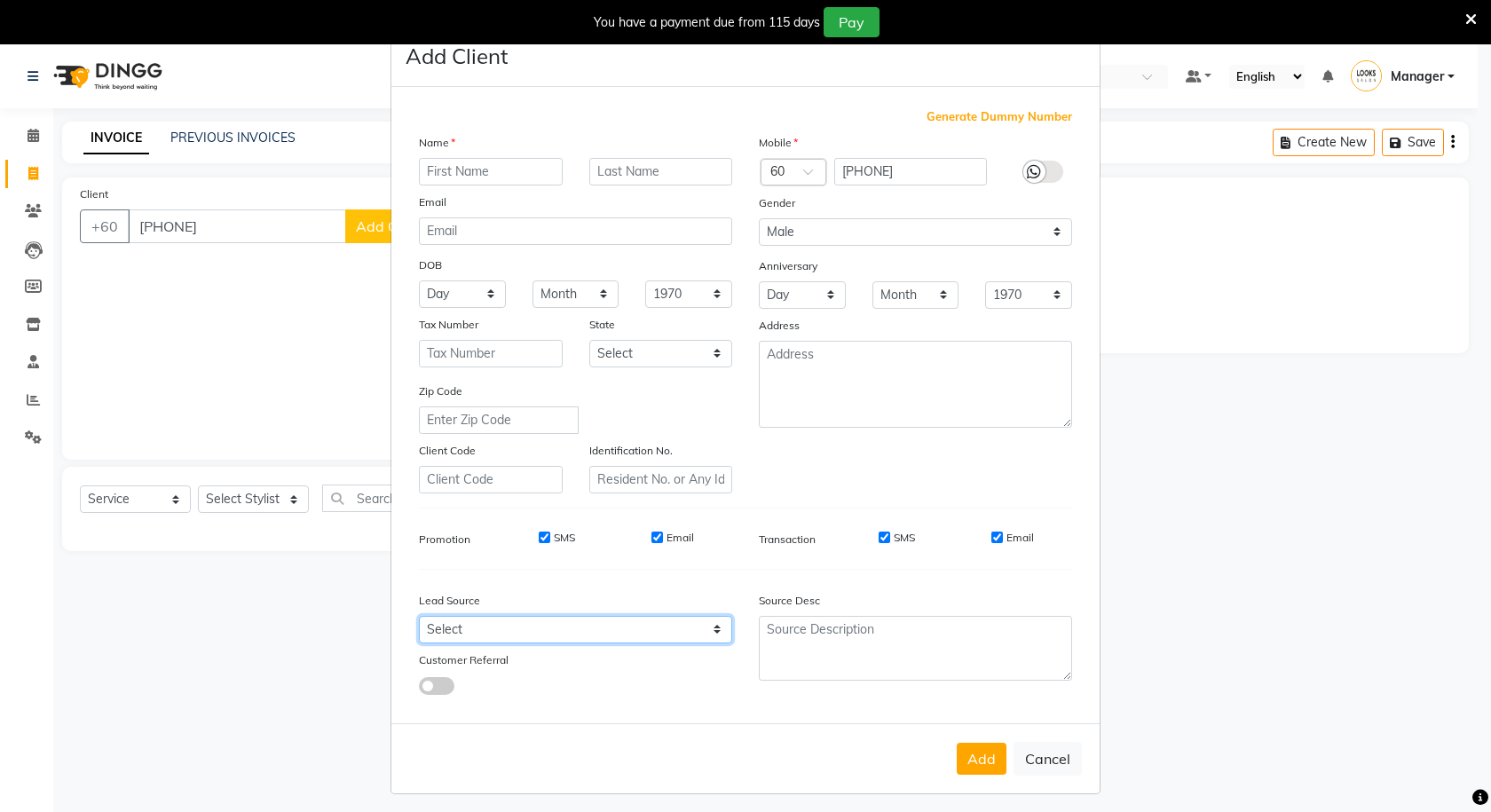 click on "Select Walk-in Referral Internet Friend Word of Mouth Advertisement Facebook JustDial Google Other" at bounding box center (575, 629) 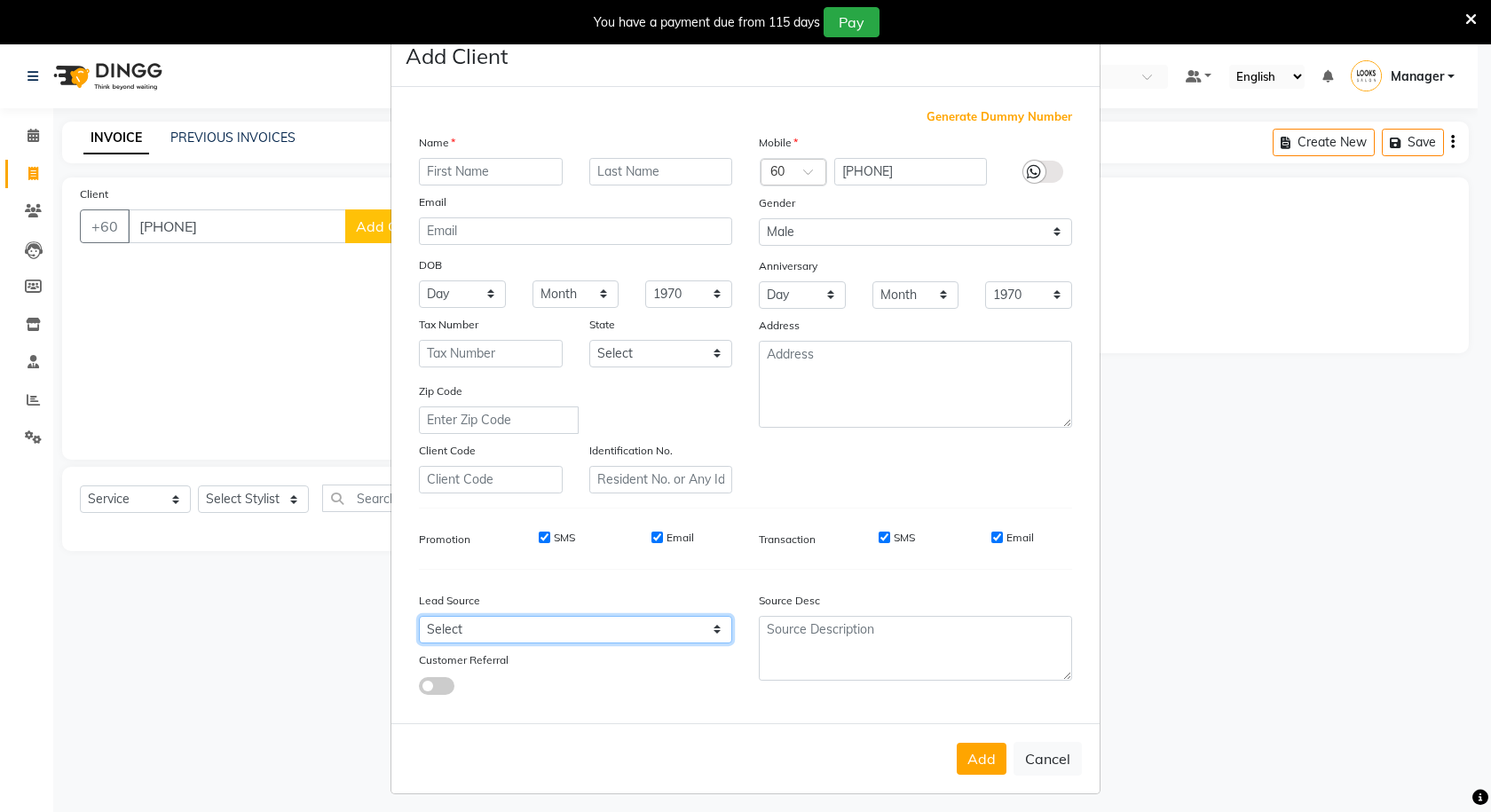 select on "53789" 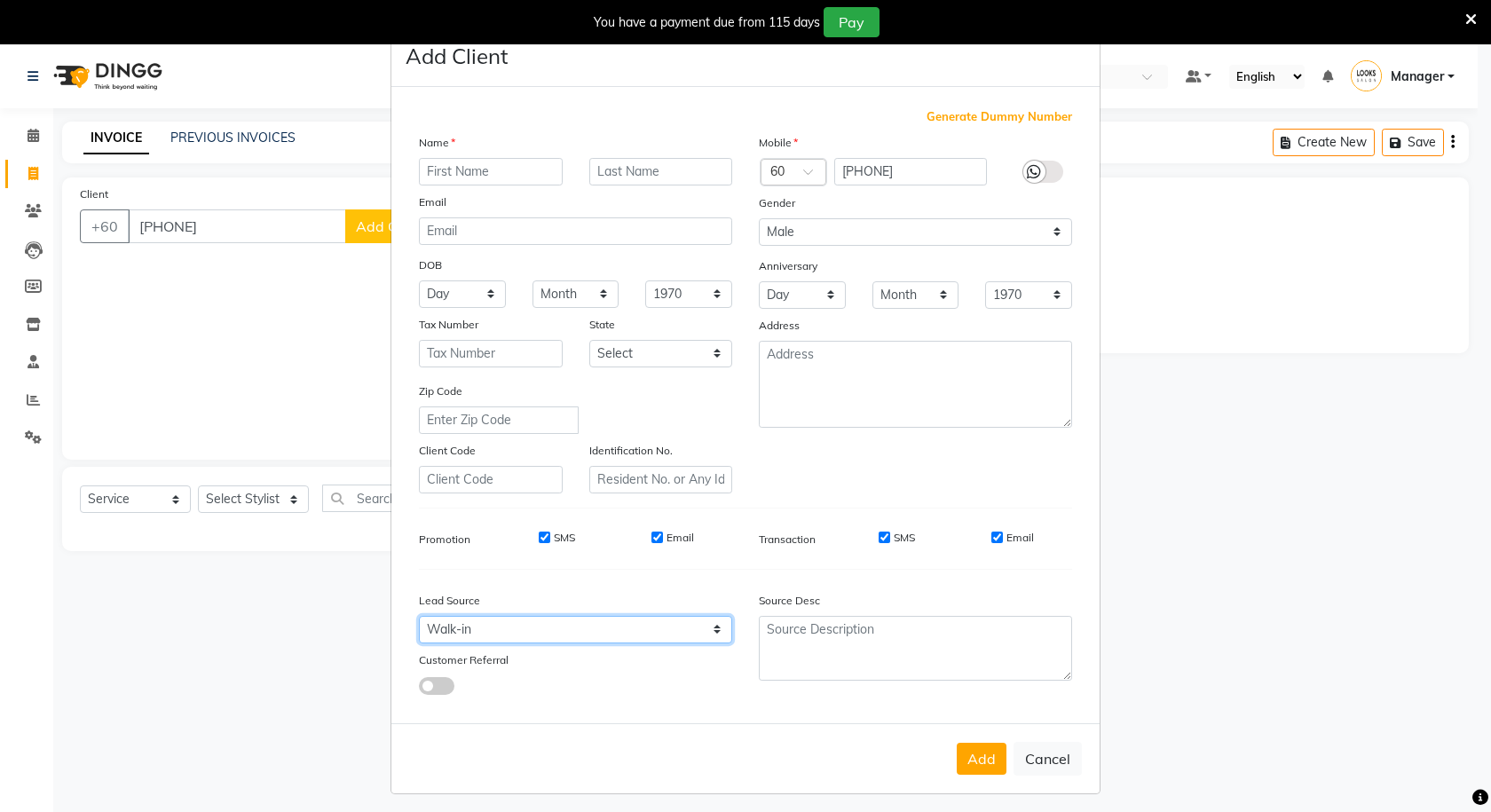 click on "Select Walk-in Referral Internet Friend Word of Mouth Advertisement Facebook JustDial Google Other" at bounding box center [575, 629] 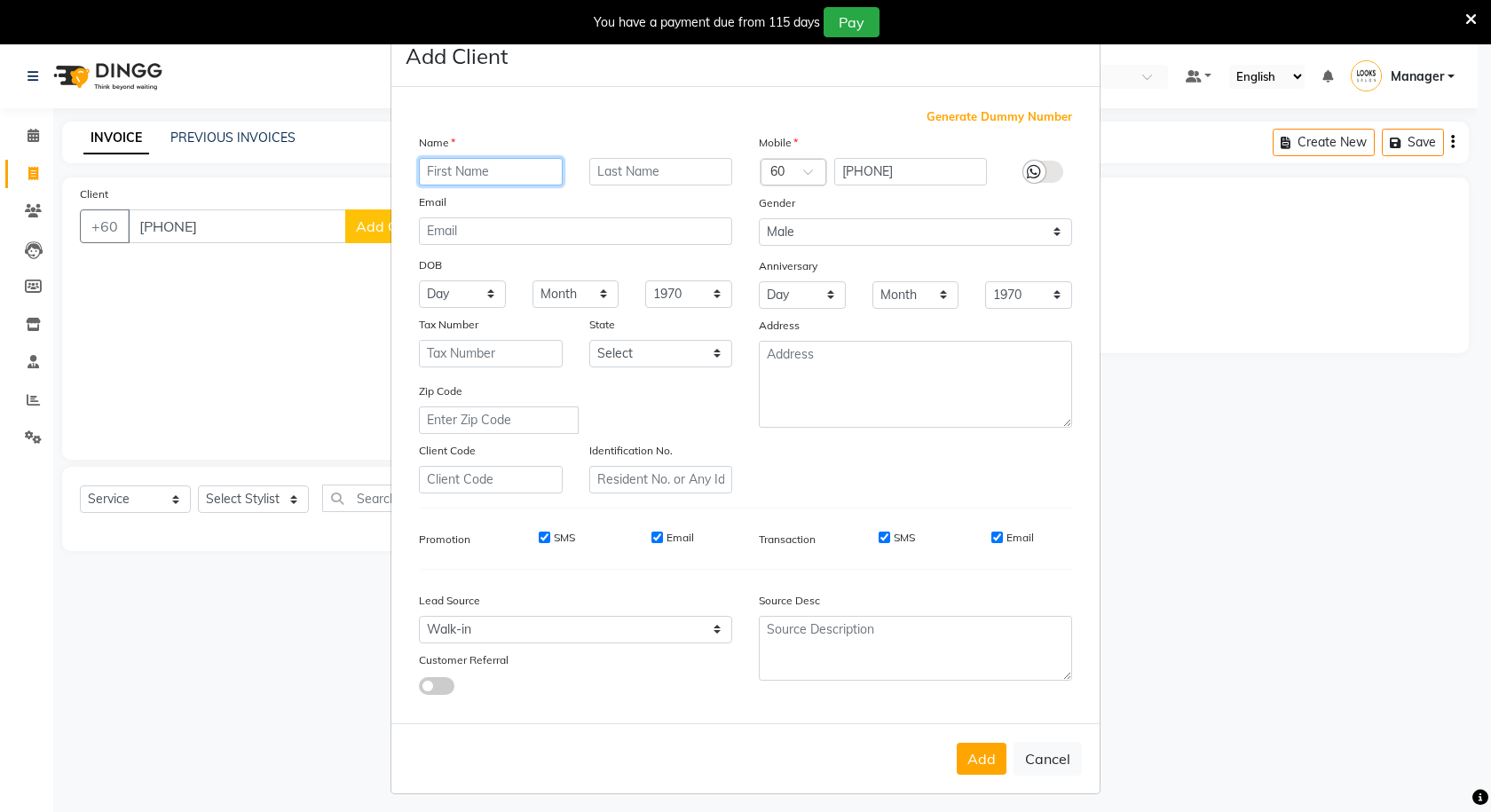 click at bounding box center [491, 171] 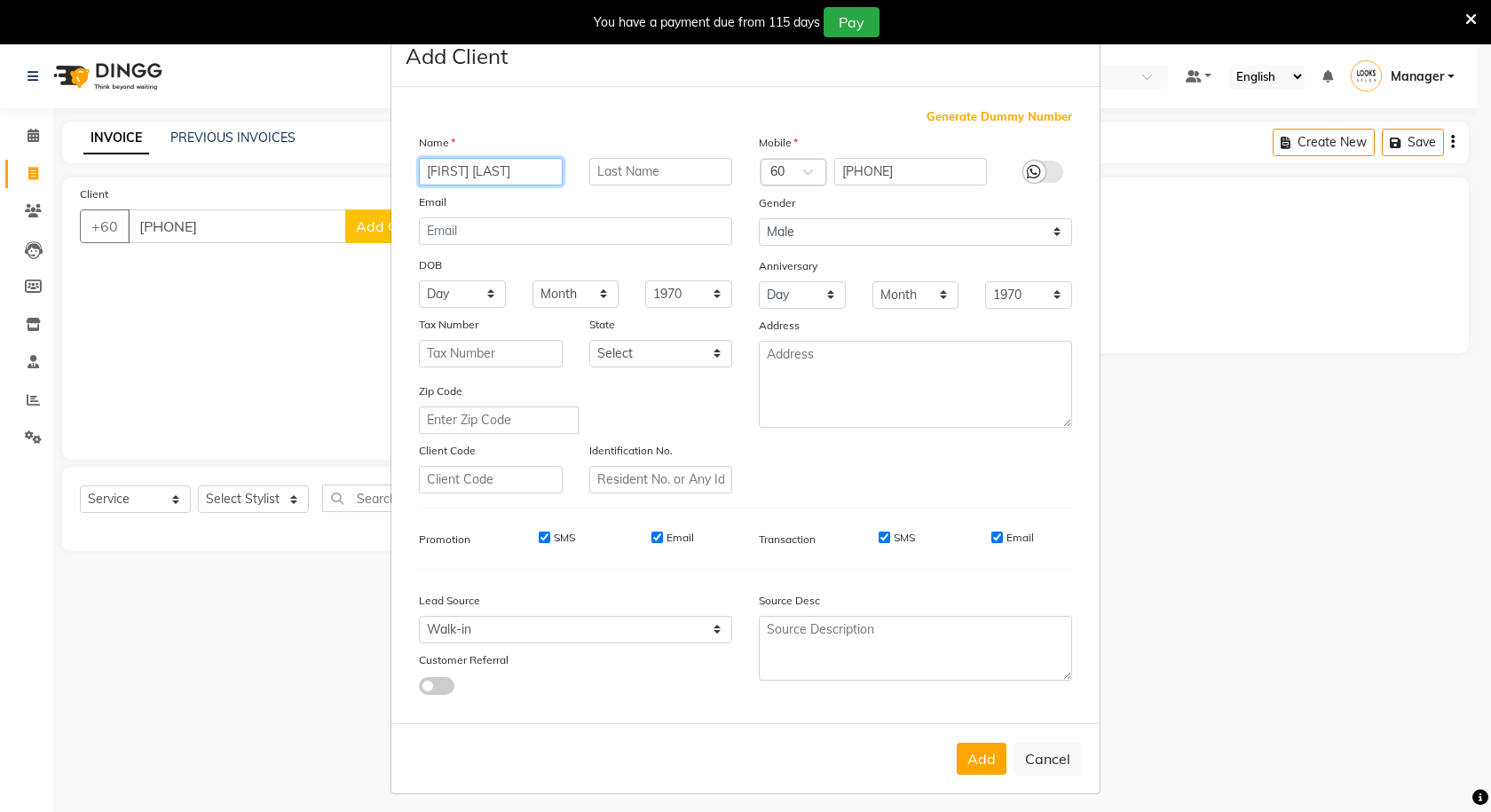 type on "[FIRST] [LAST]" 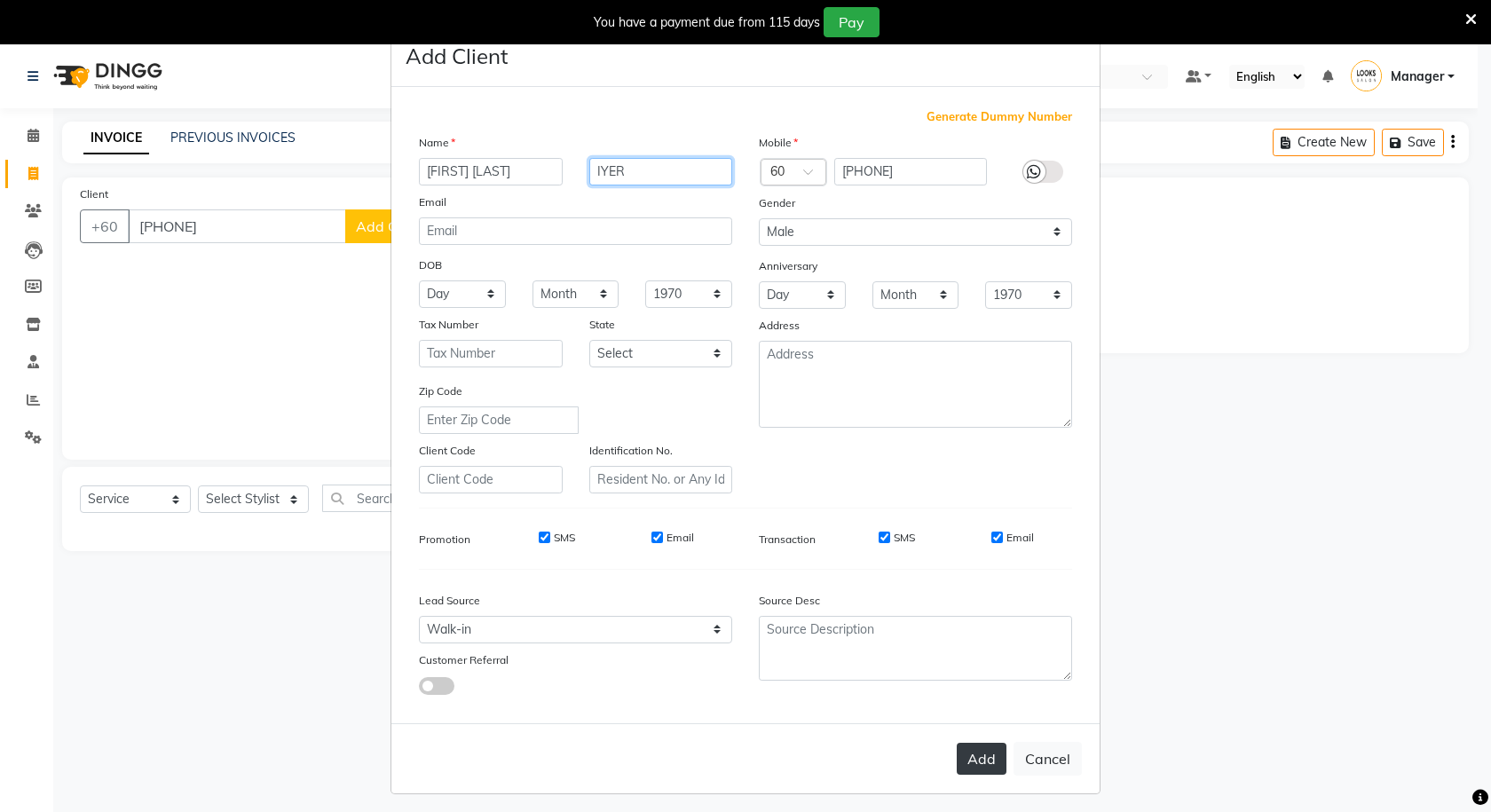 type on "IYER" 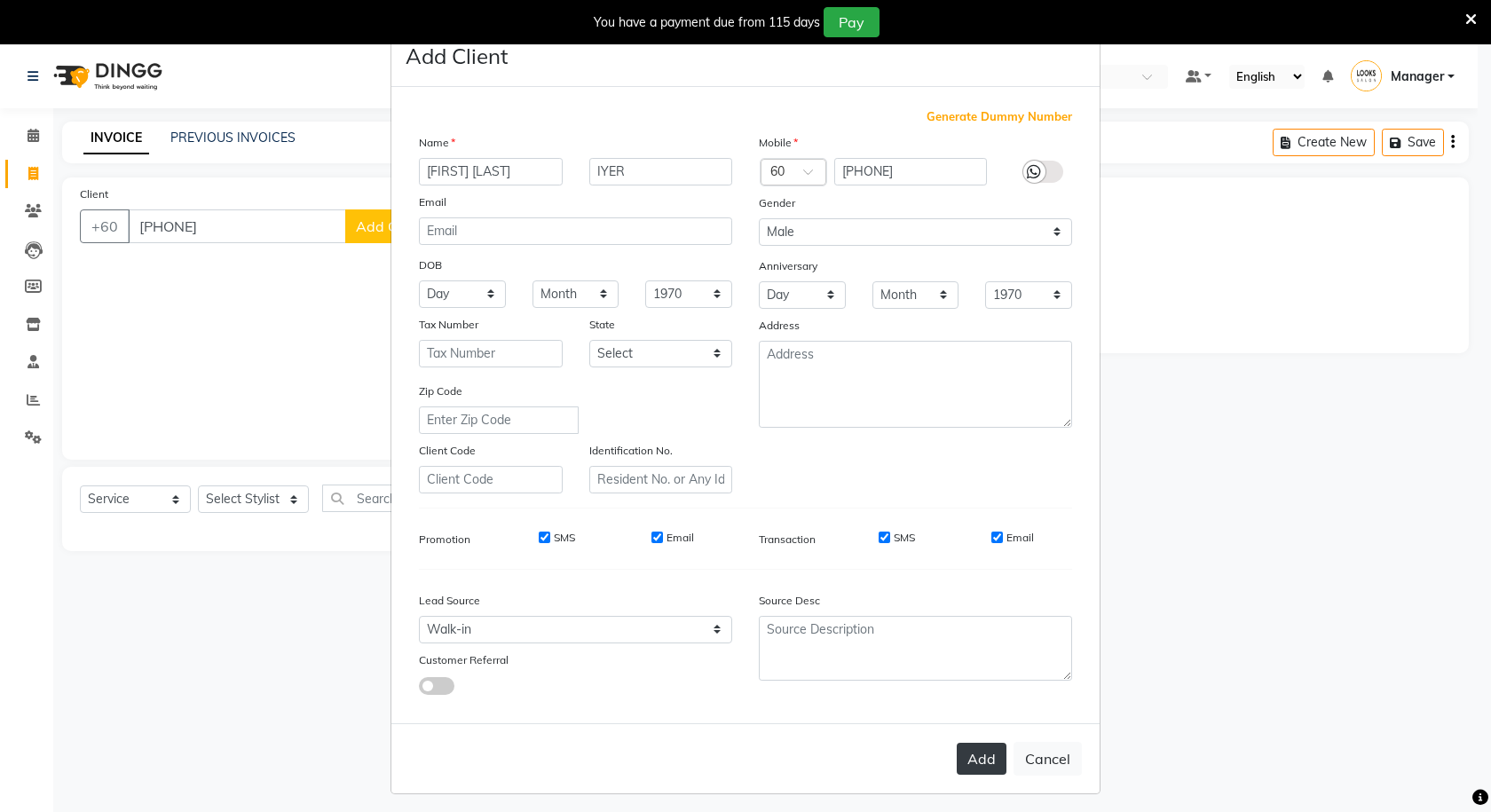 click on "Add" at bounding box center (982, 759) 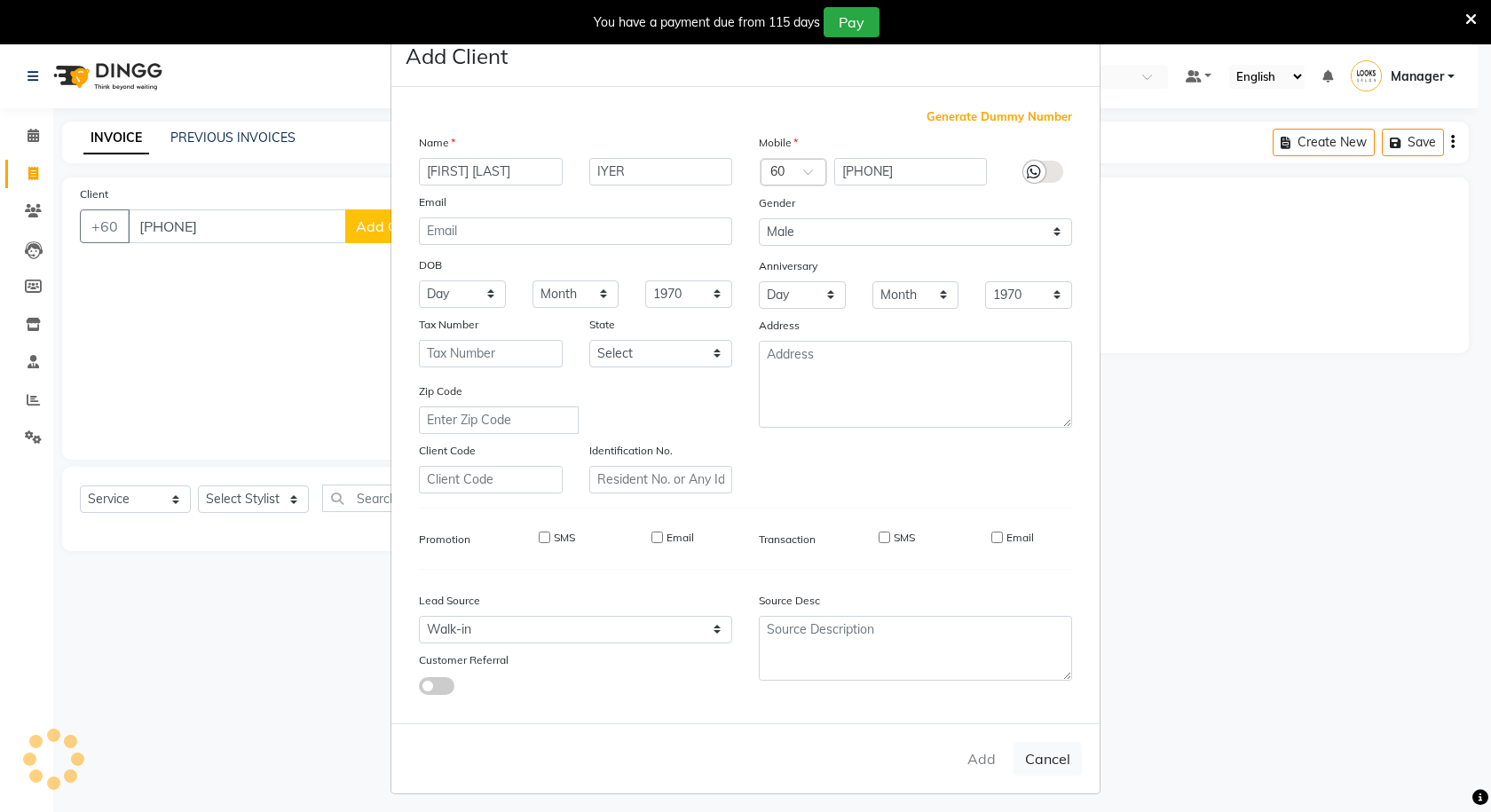 type 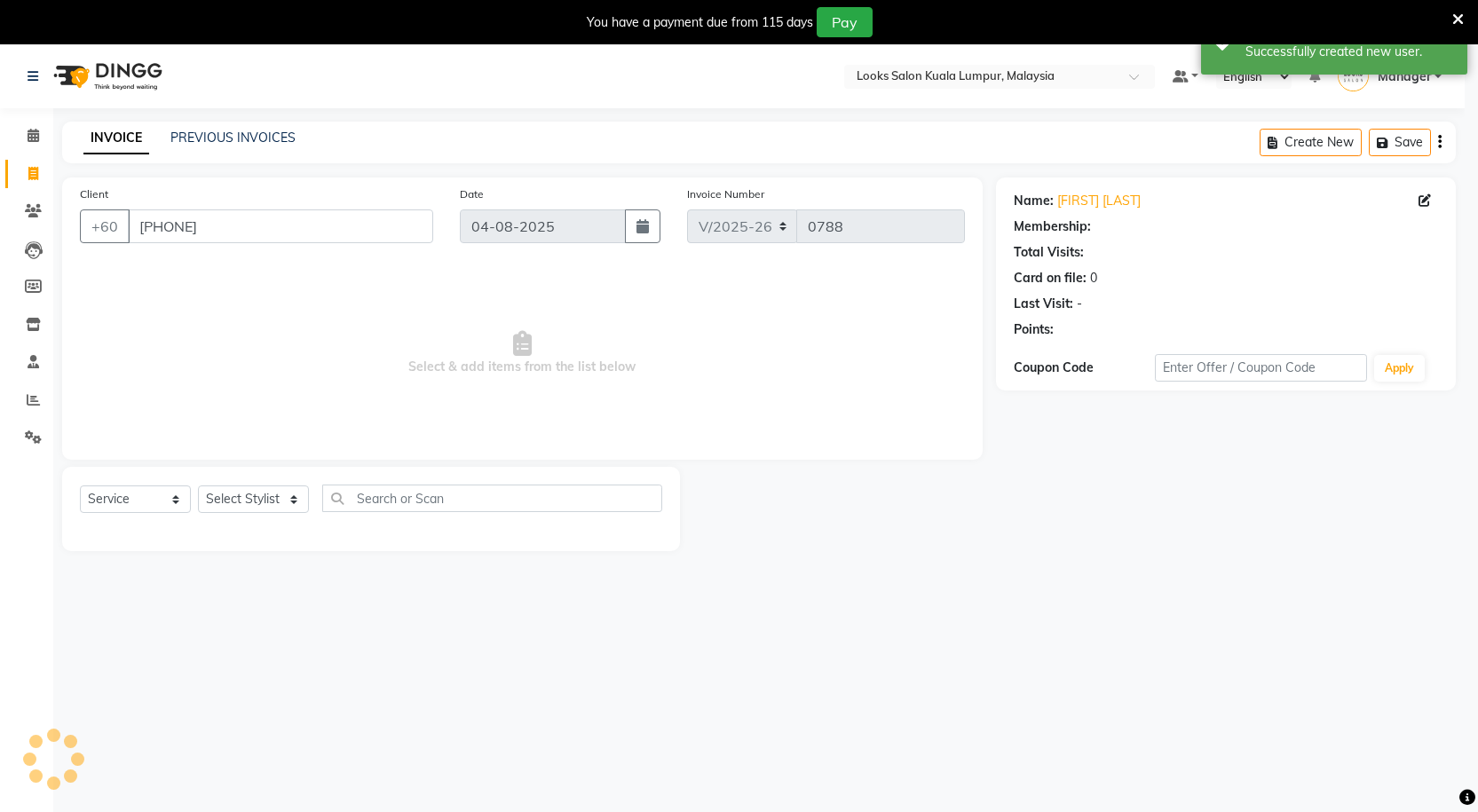 select on "1: Object" 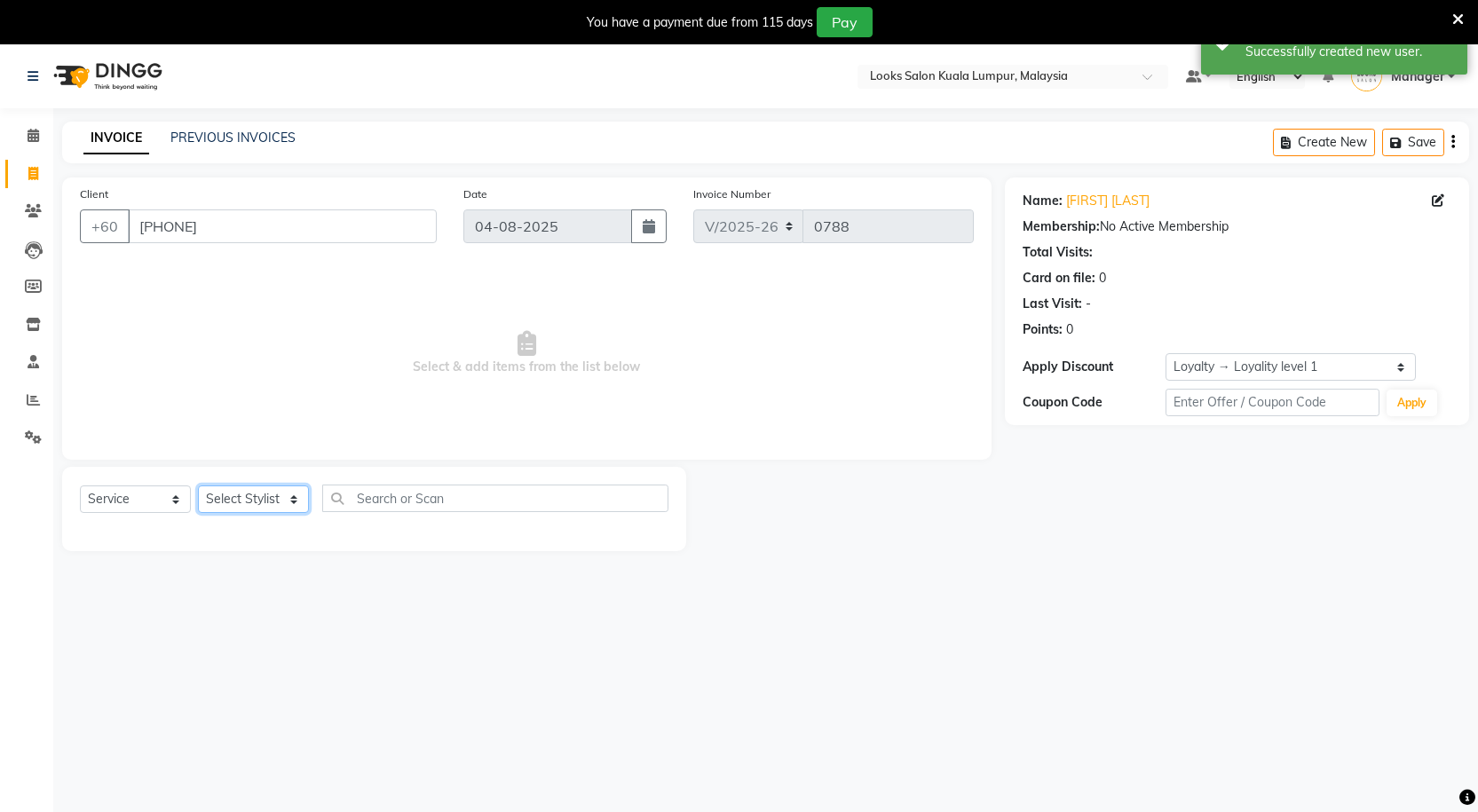 click on "Select Stylist Awaiz_Mgr Counter_Sales Cynthia_pdct Devender_Pdct Faizal Jakin Mascarenhas Judith_Sita Kartik Mahi_Jeetu Manager Meenu_Pdct MG_Master Raj Renuka Talib" 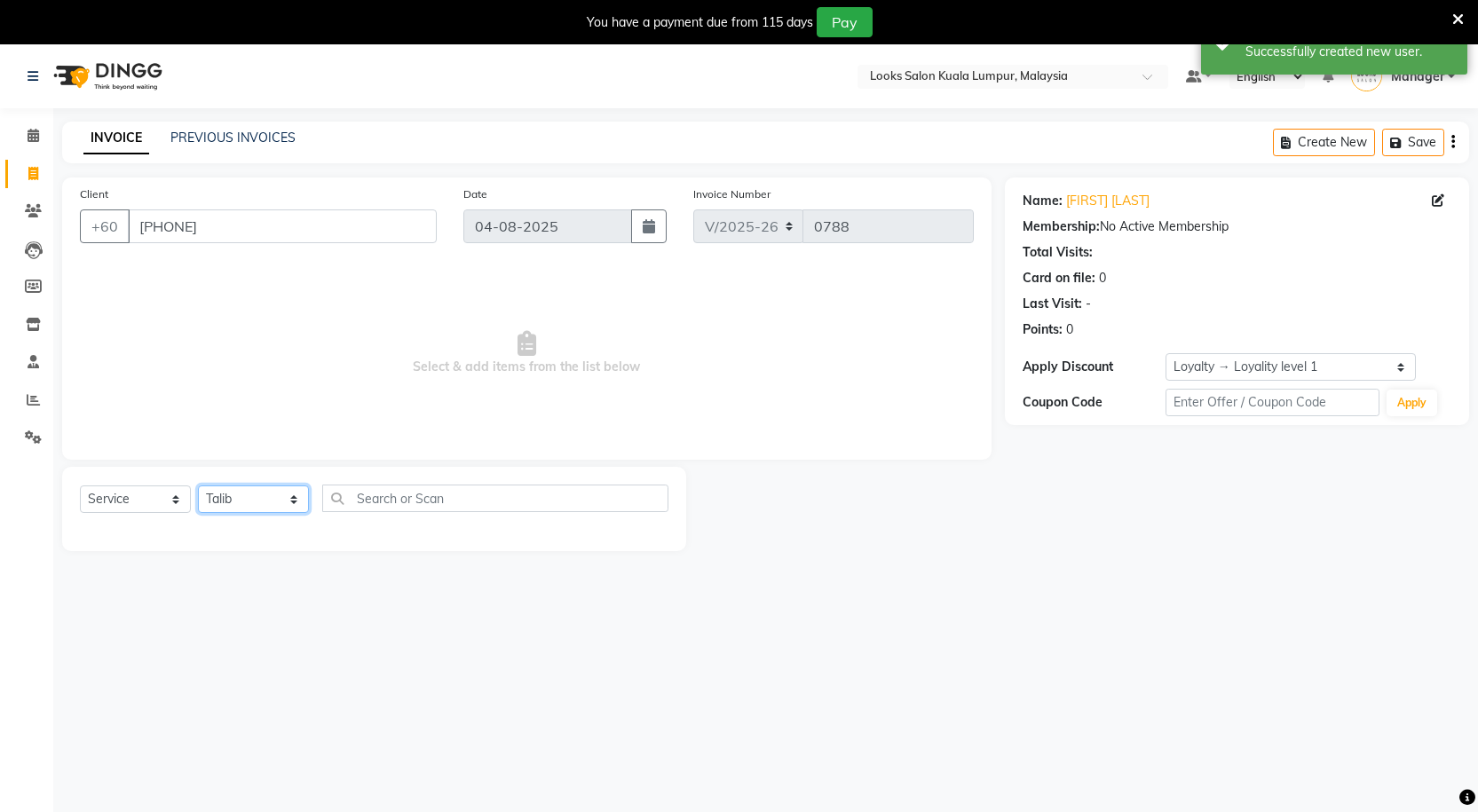 click on "Select Stylist Awaiz_Mgr Counter_Sales Cynthia_pdct Devender_Pdct Faizal Jakin Mascarenhas Judith_Sita Kartik Mahi_Jeetu Manager Meenu_Pdct MG_Master Raj Renuka Talib" 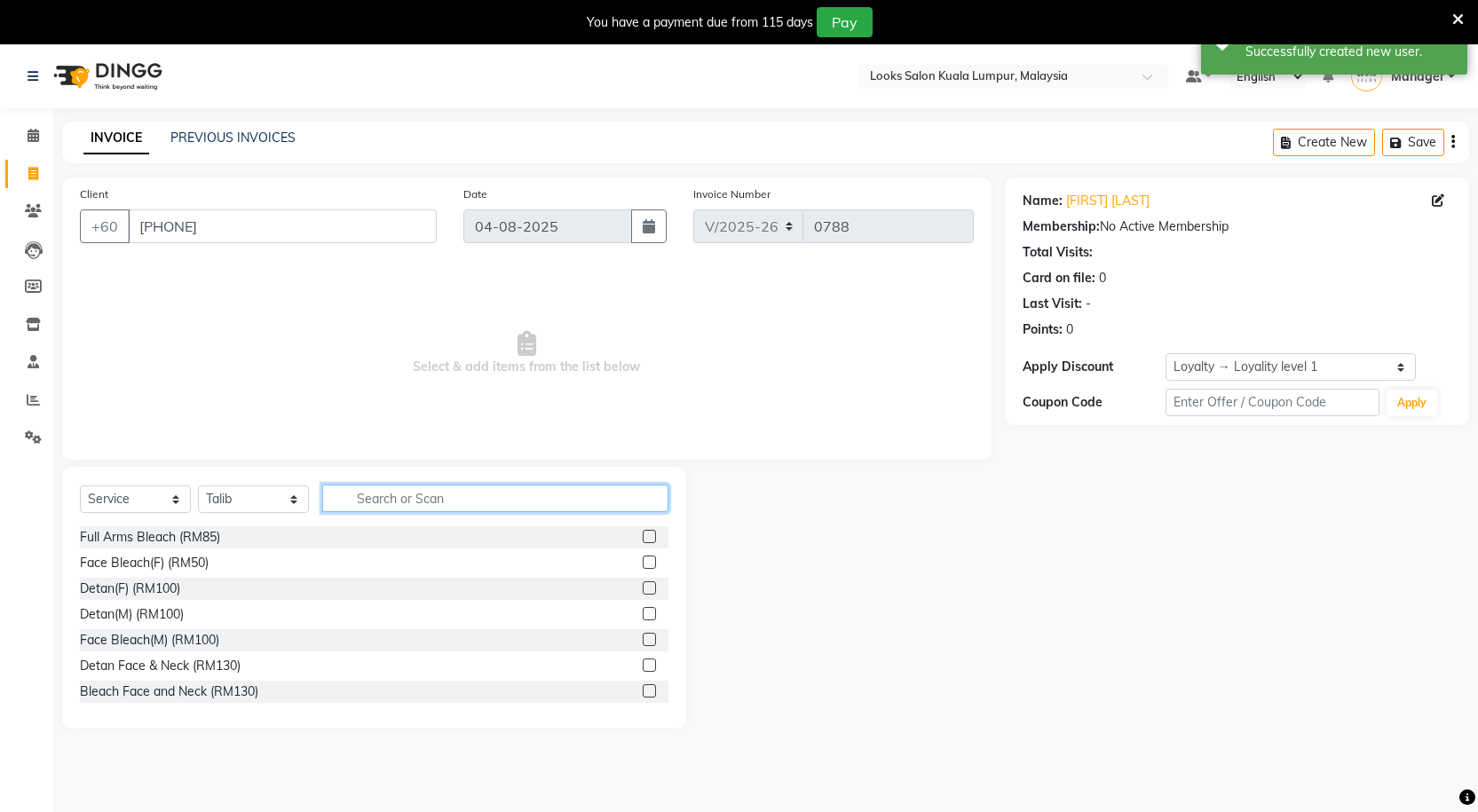 click 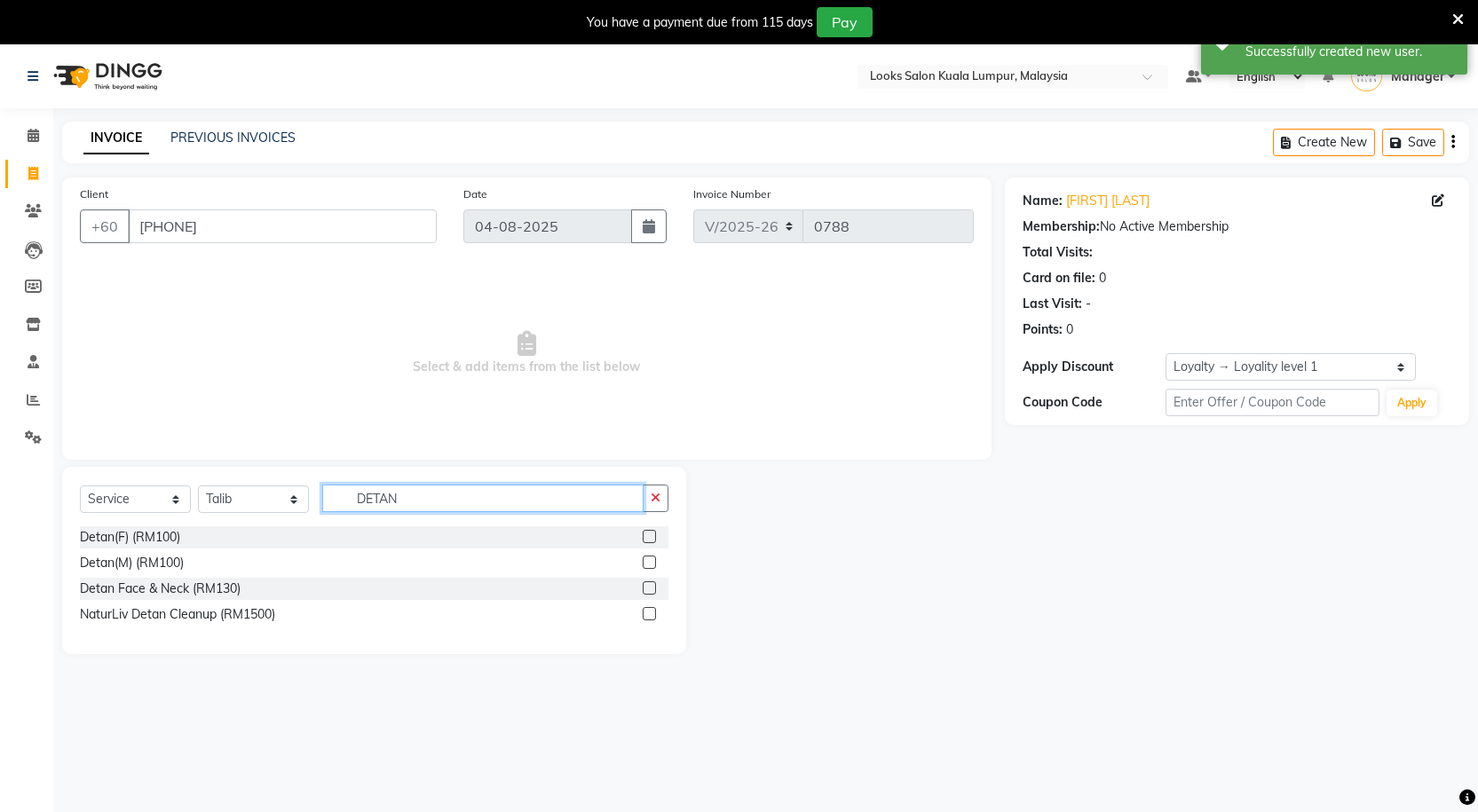 type on "DETAN" 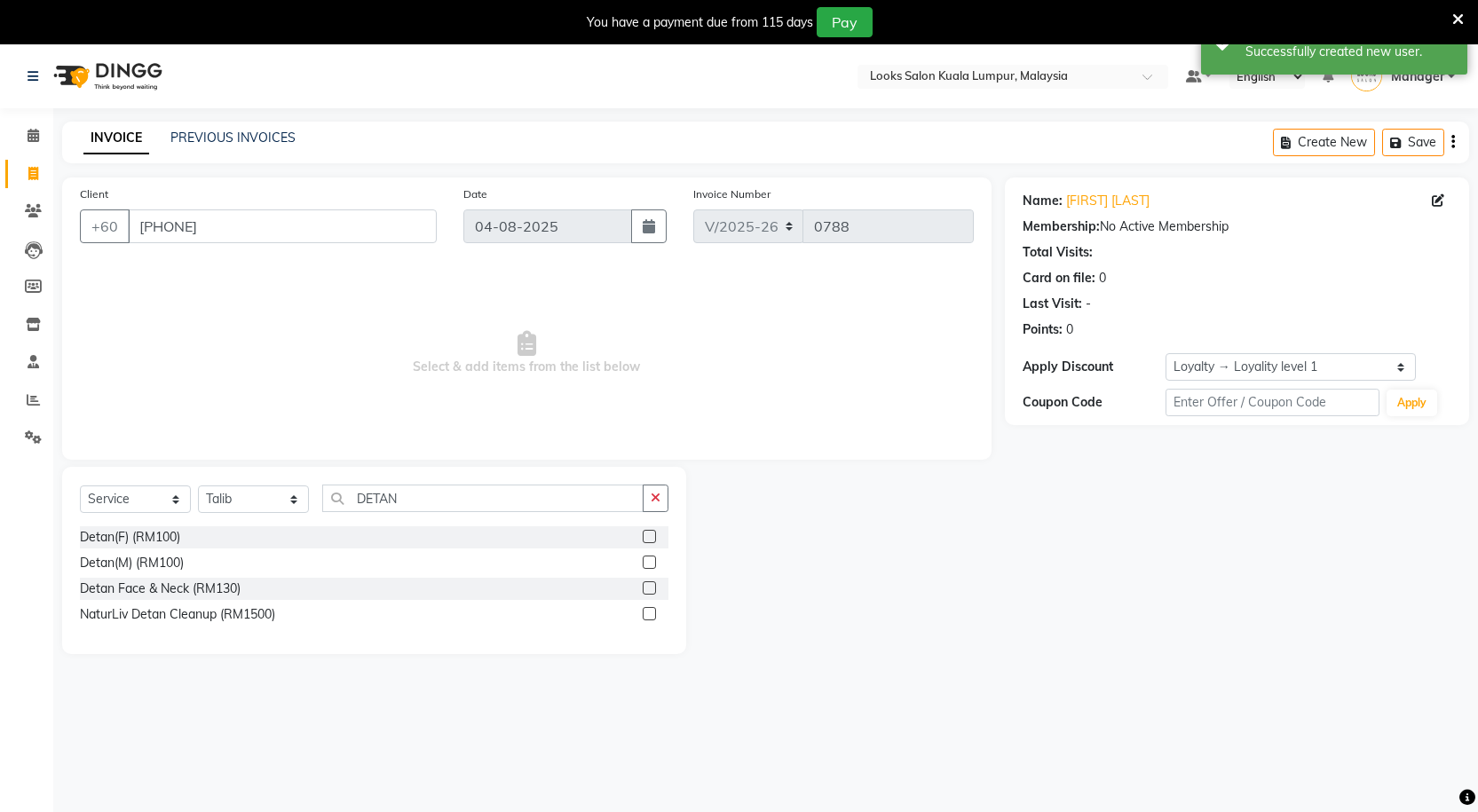 click 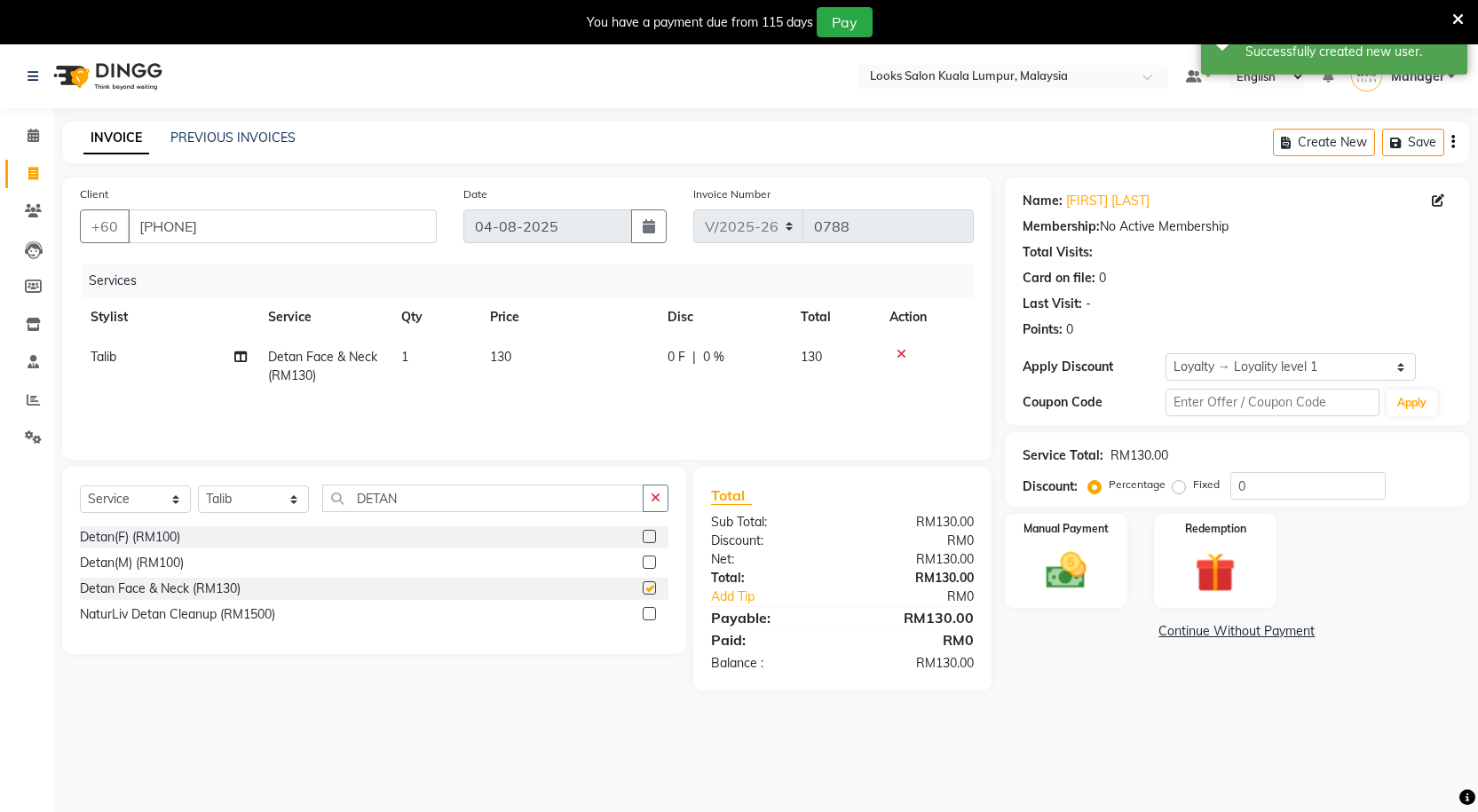 checkbox on "false" 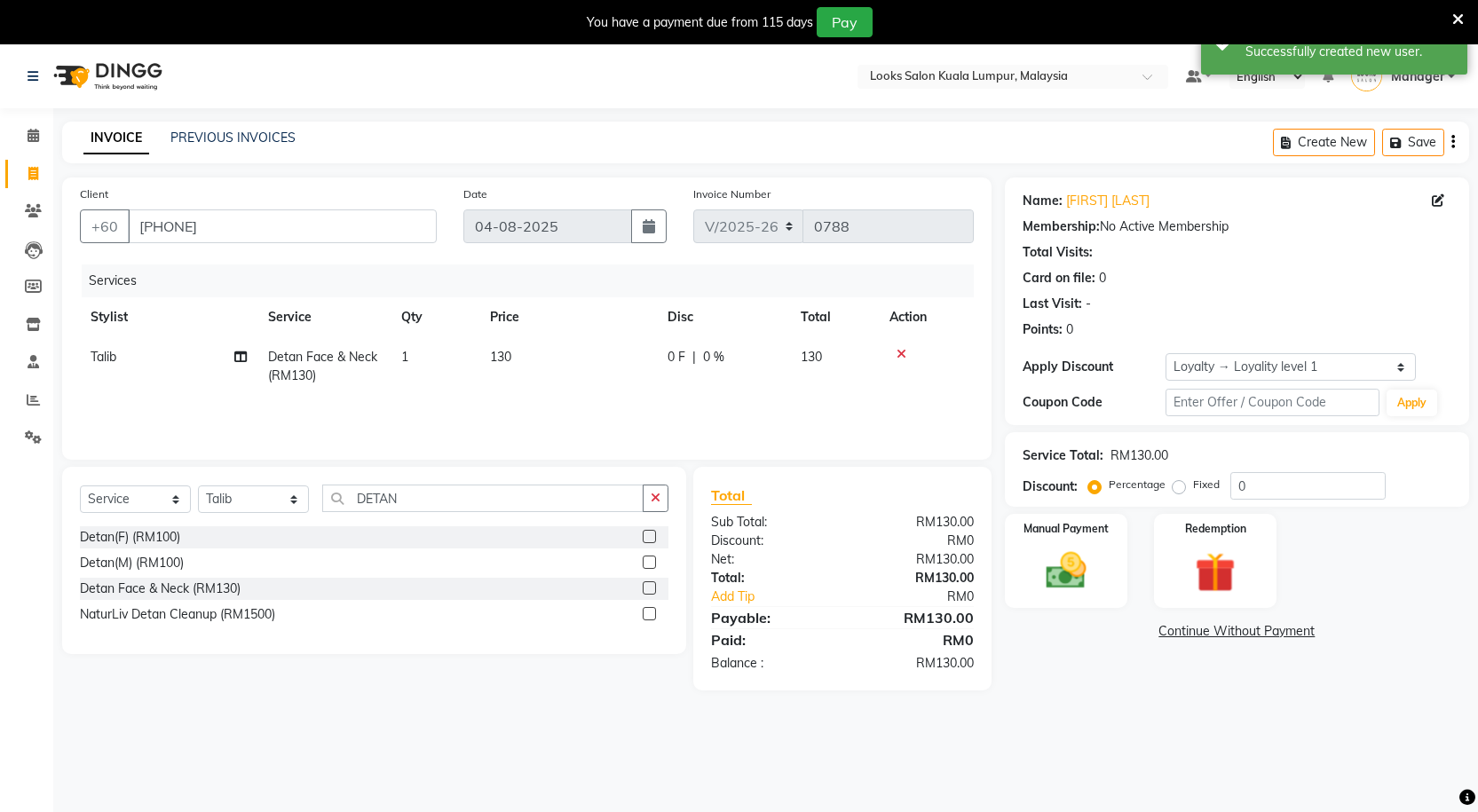 click on "130" 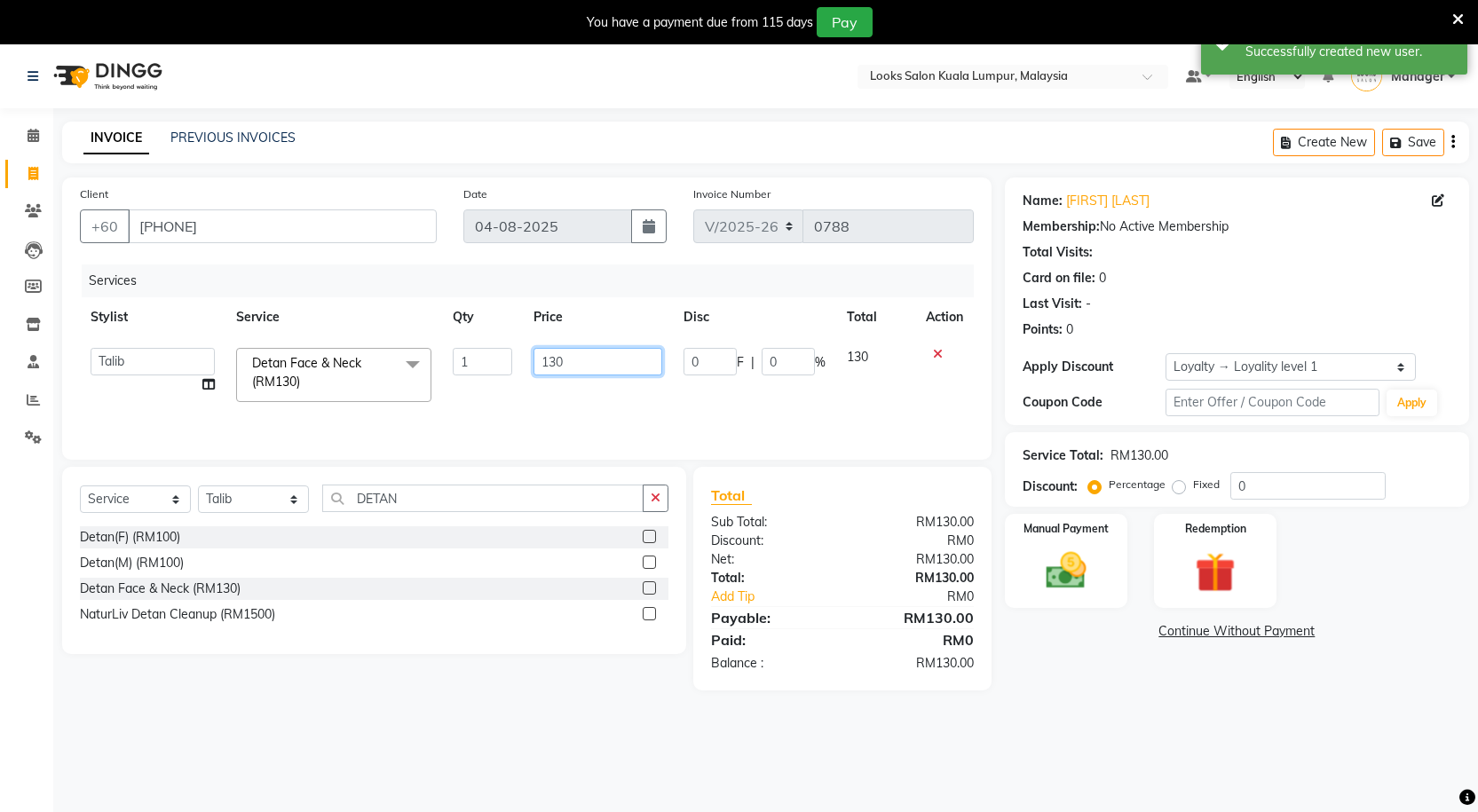 drag, startPoint x: 570, startPoint y: 364, endPoint x: 525, endPoint y: 358, distance: 45.39824 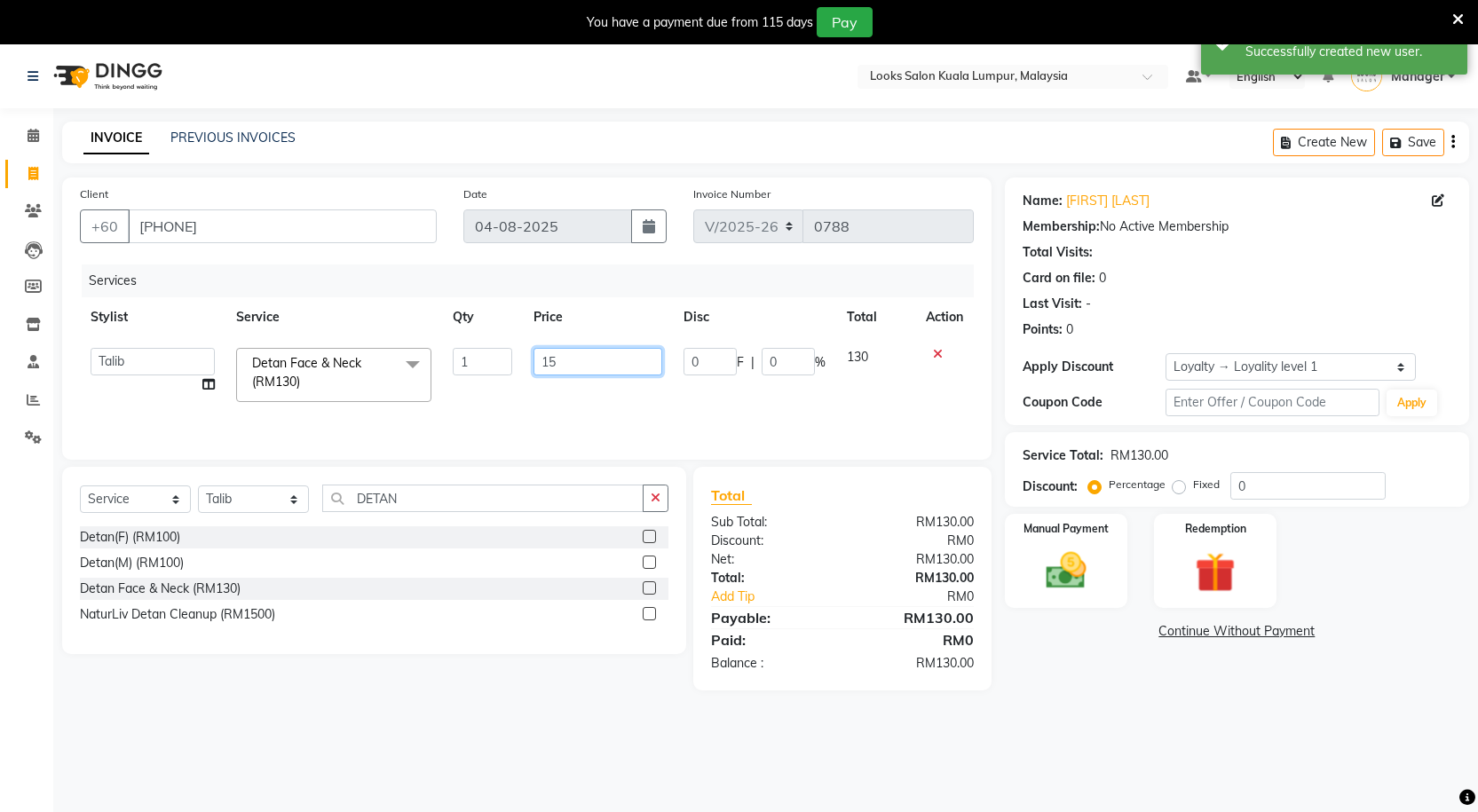 type on "150" 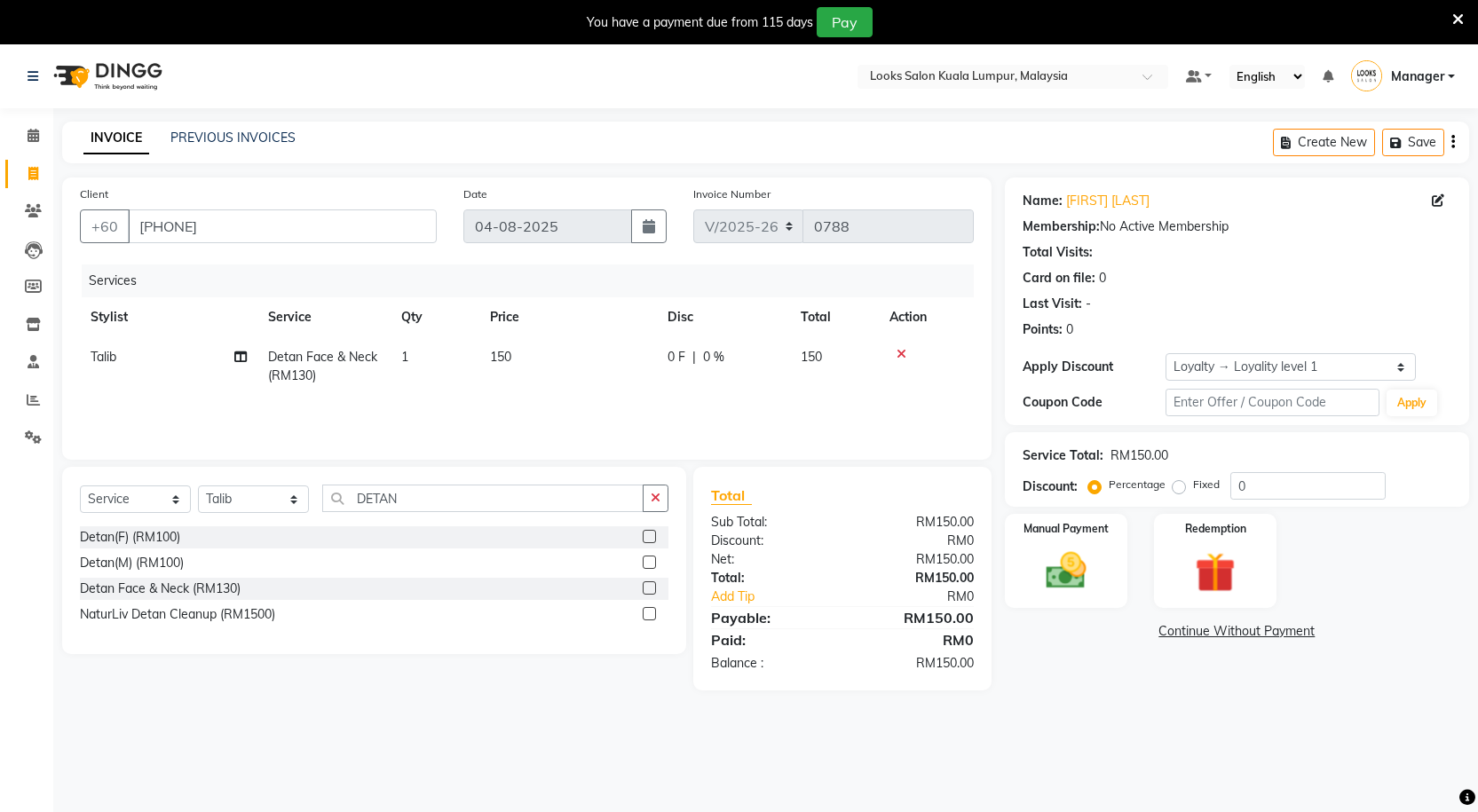 click on "Looks Salon Kuala Lumpur, Malaysia Default Panel My Panel English ENGLISH Español العربية मराठी हिंदी ગુજરાતી தமிழ் 中文 Notifications nothing to show Manager Manage Profile Change Password Sign out  Version:3.15.11  ☀ Looks Salon Kuala Lumpur, Malaysia  Calendar  Invoice  Clients  Leads   Members  Inventory  Staff  Reports  Settings Completed InProgress Upcoming Dropped Tentative Check-In Confirm Bookings Generate Report Segments Page Builder INVOICE PREVIOUS INVOICES Create New   Save  Client +60 [PHONE] Date [DD]-[MM]-[YYYY] Invoice Number V/2025 V/2025-26 0788 Services Stylist Service Qty Price Disc Total Action Talib Detan Face & Neck (RM130) 1 150 0 F | 0 % 150 Select  Service  Product  Membership  Package Voucher Prepaid Gift Card  Select Stylist Awaiz_Mgr Counter_Sales Cynthia_pdct Devender_Pdct Faizal Jakin Mascarenhas Judith_Sita Kartik Mahi_Jeetu Manager Meenu_Pdct MG_Master Raj Renuka Talib DETAN Detan(F) (RM100)  Total" at bounding box center [739, 450] 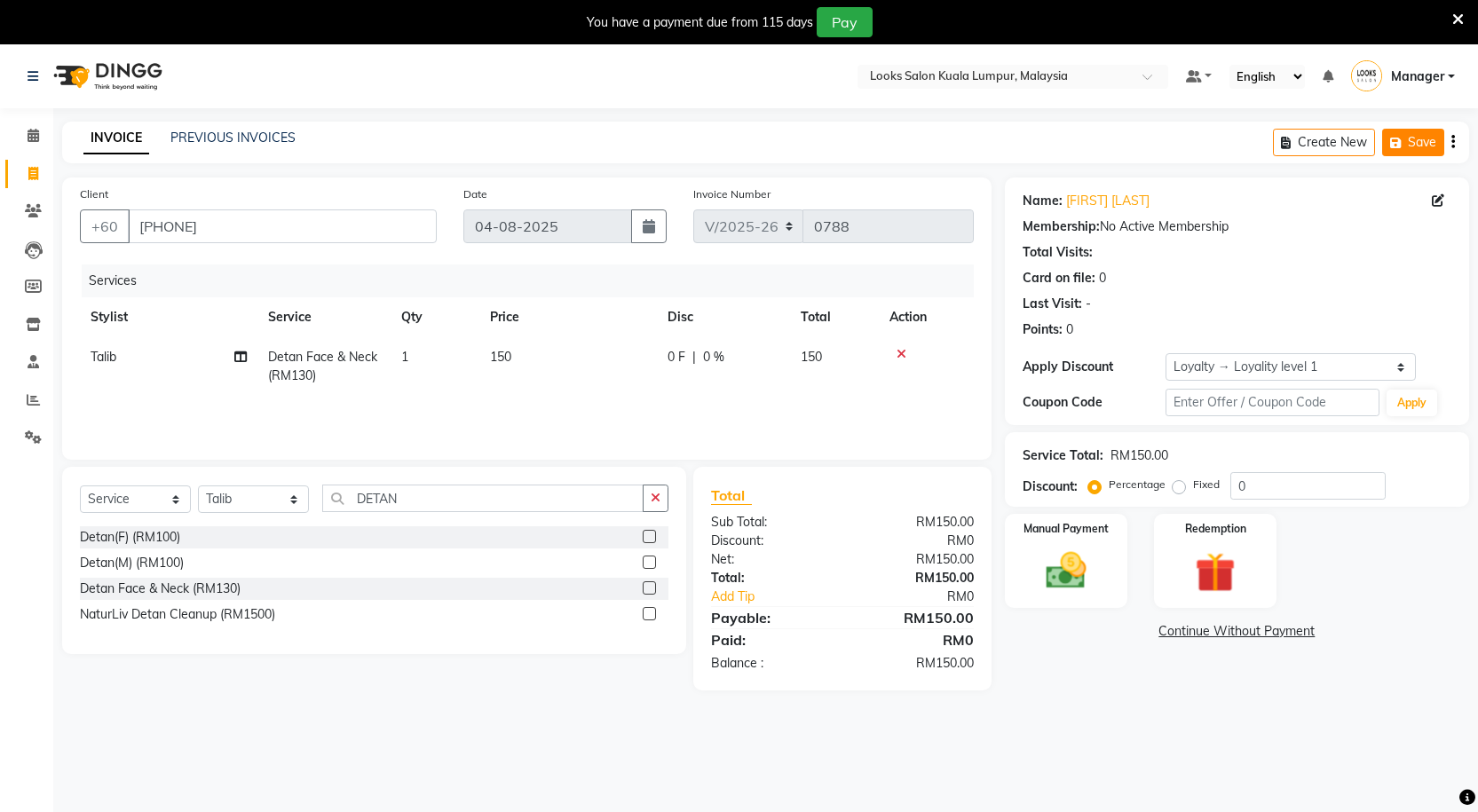 click on "Save" 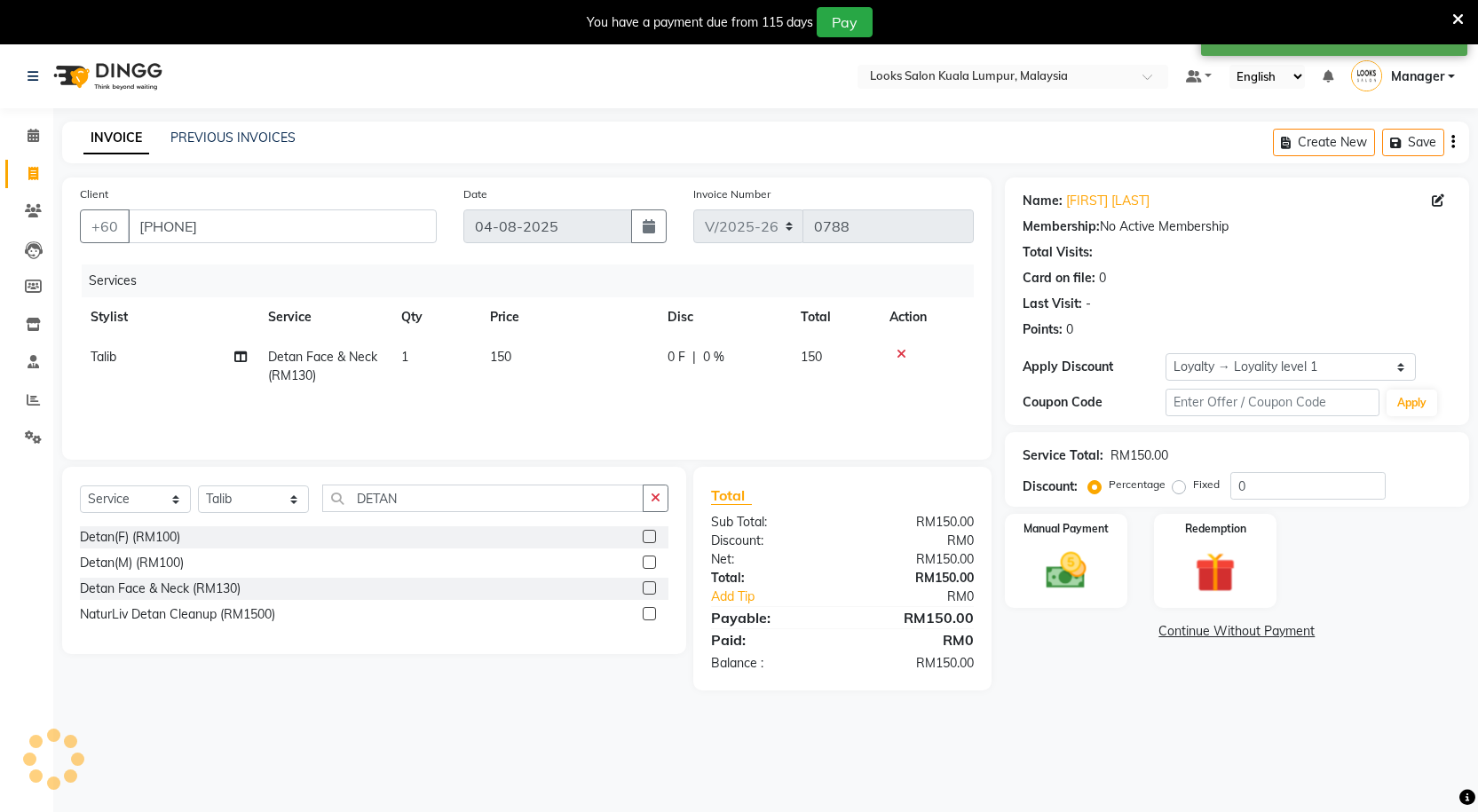 click at bounding box center [1458, 20] 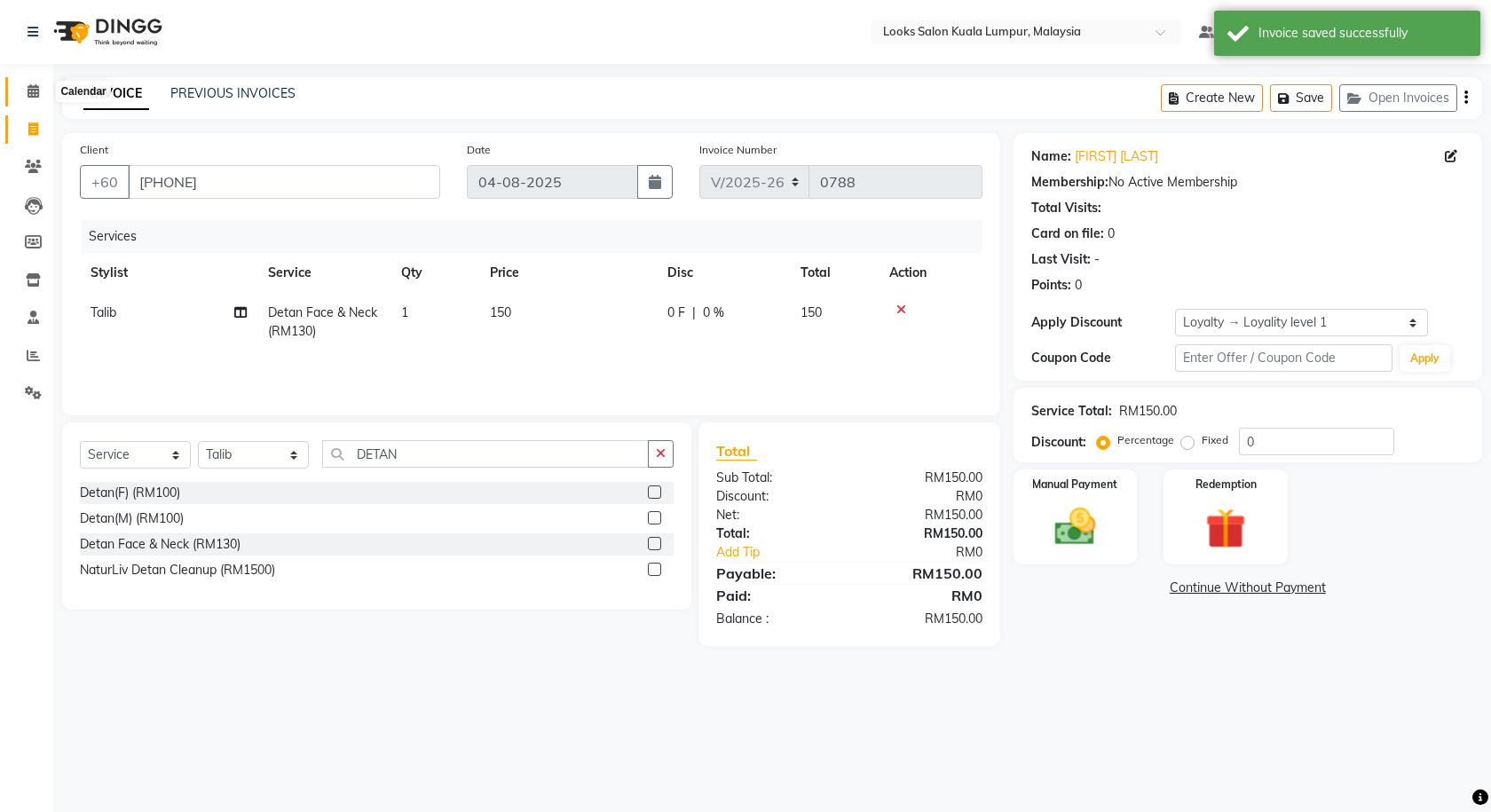 click 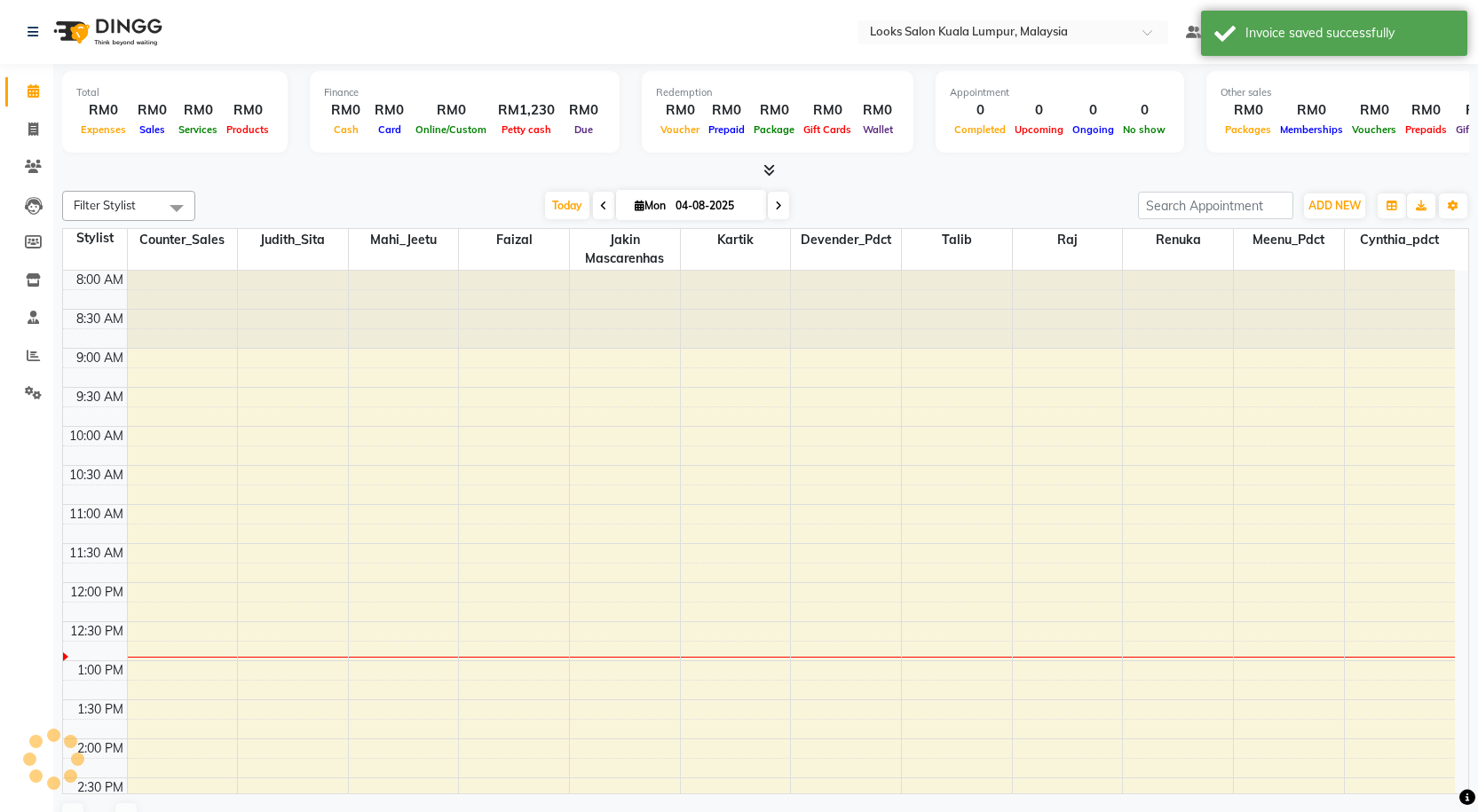 scroll, scrollTop: 0, scrollLeft: 0, axis: both 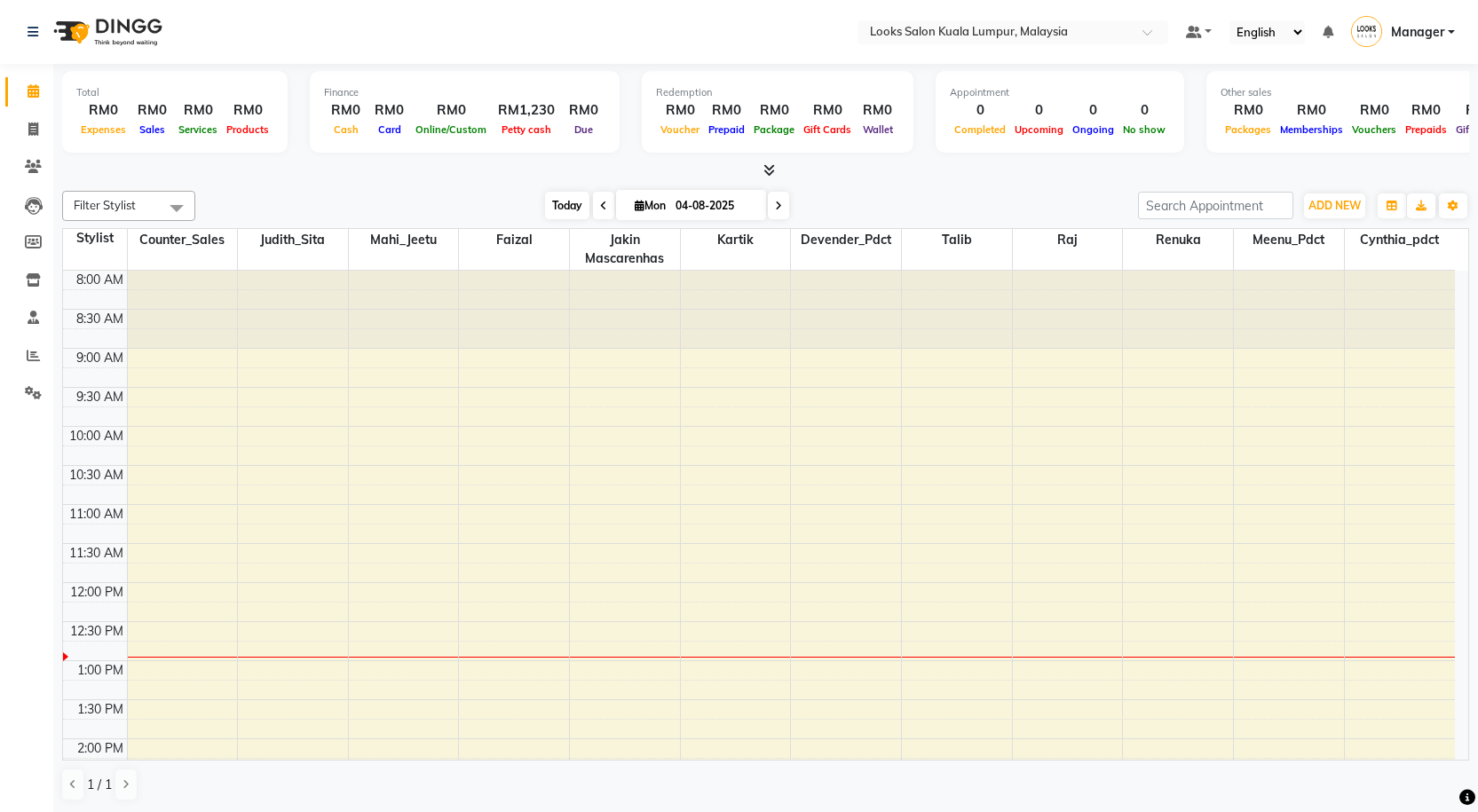 click on "Today" at bounding box center [567, 205] 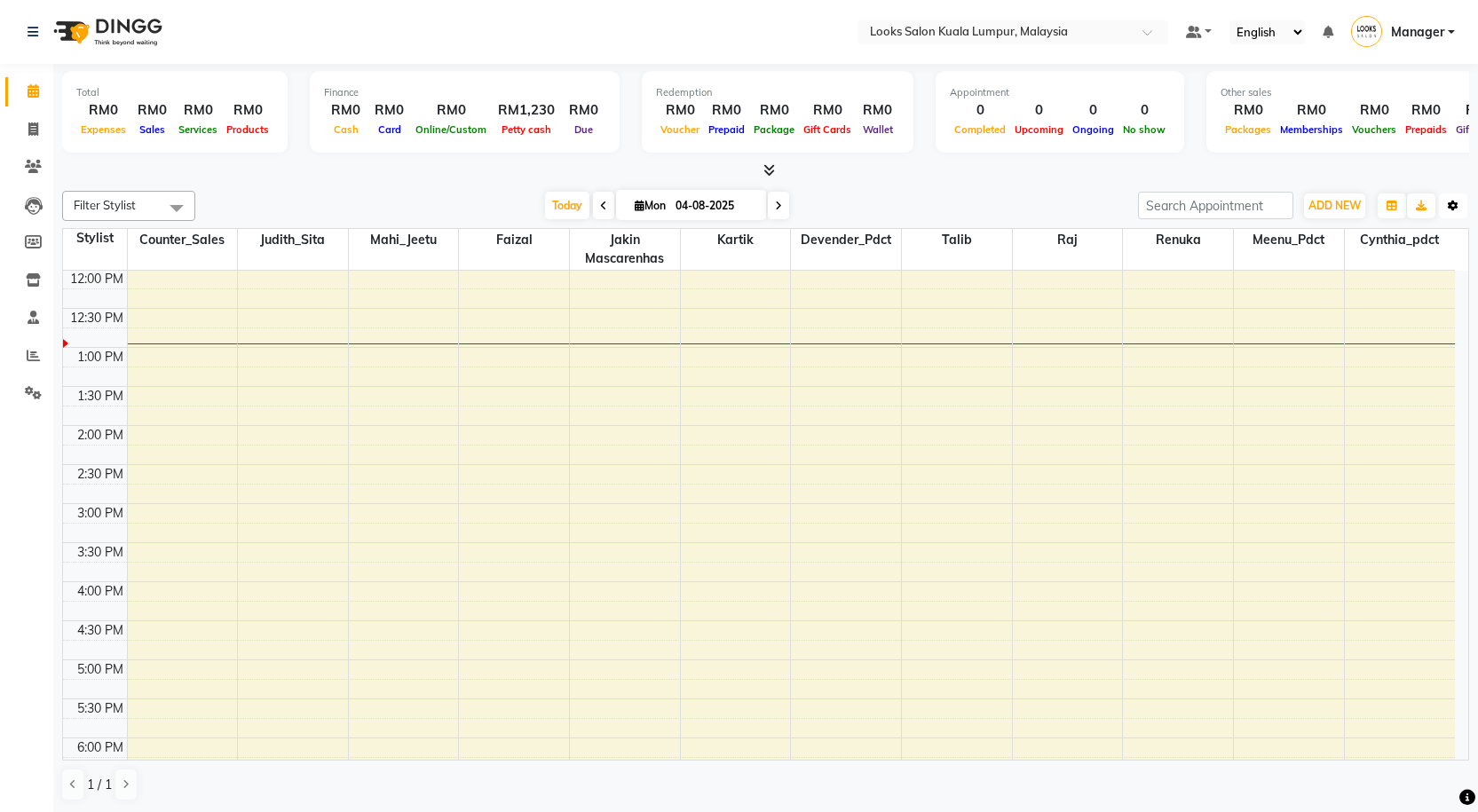 click at bounding box center (1453, 206) 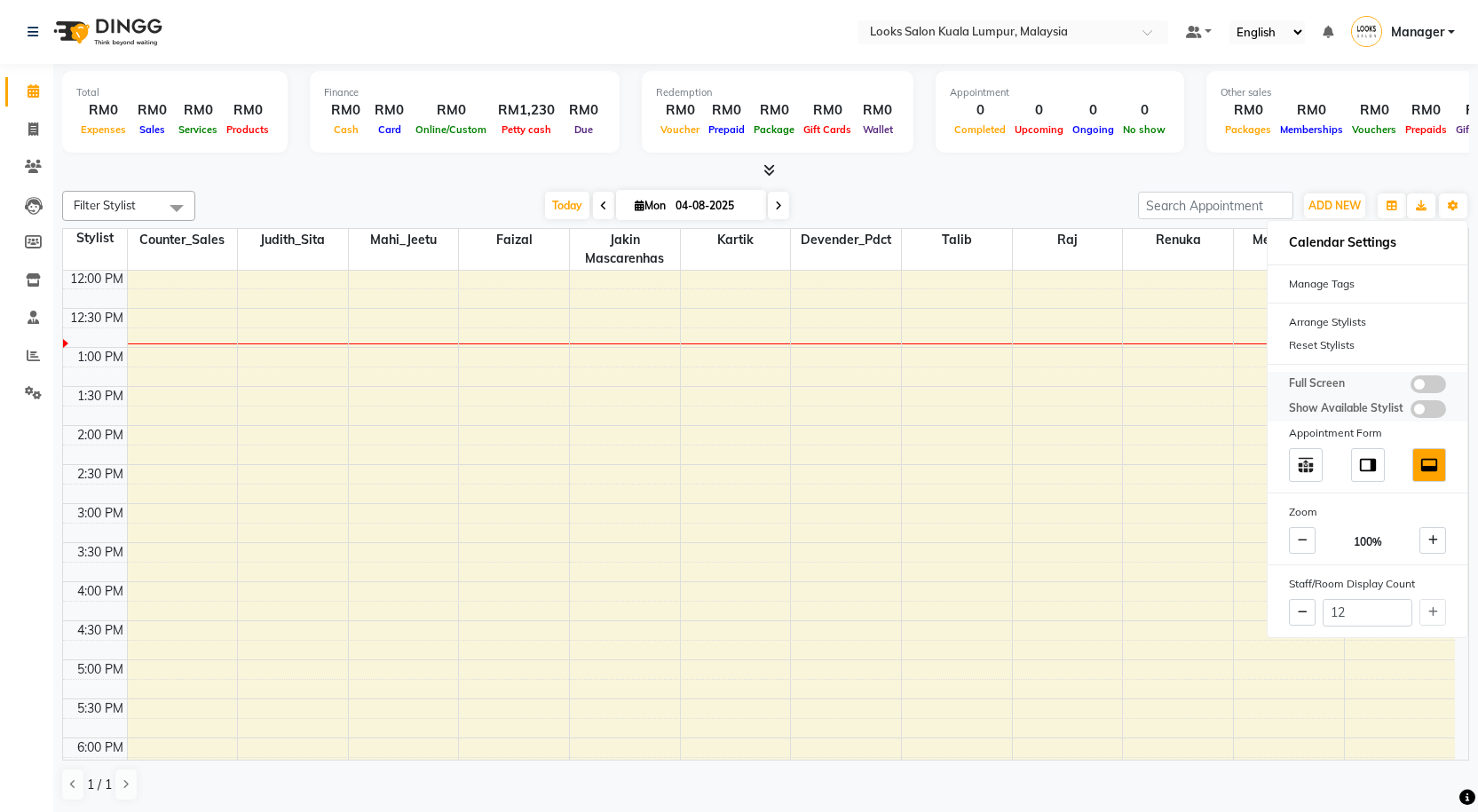 click at bounding box center [1428, 384] 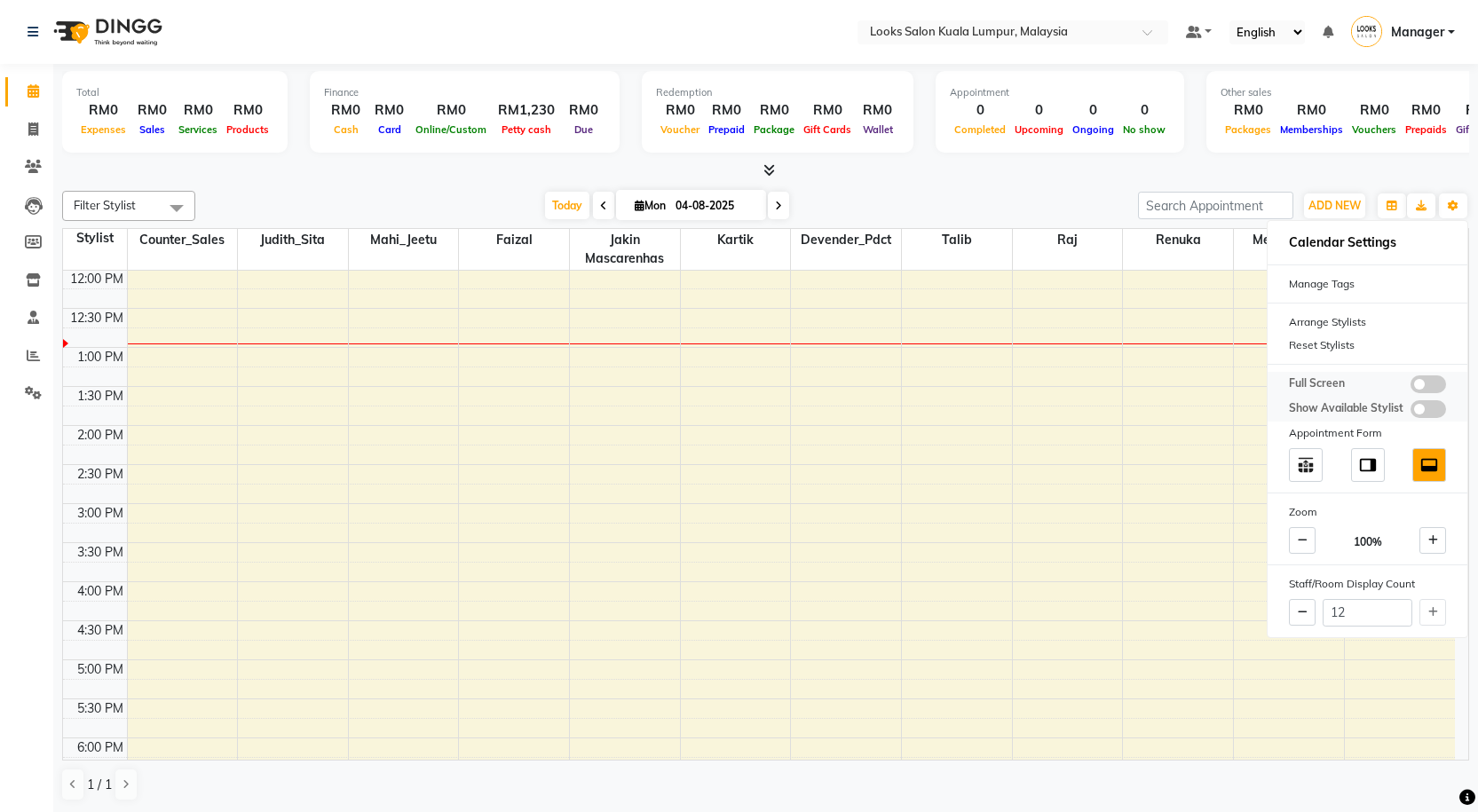 click at bounding box center [1411, 387] 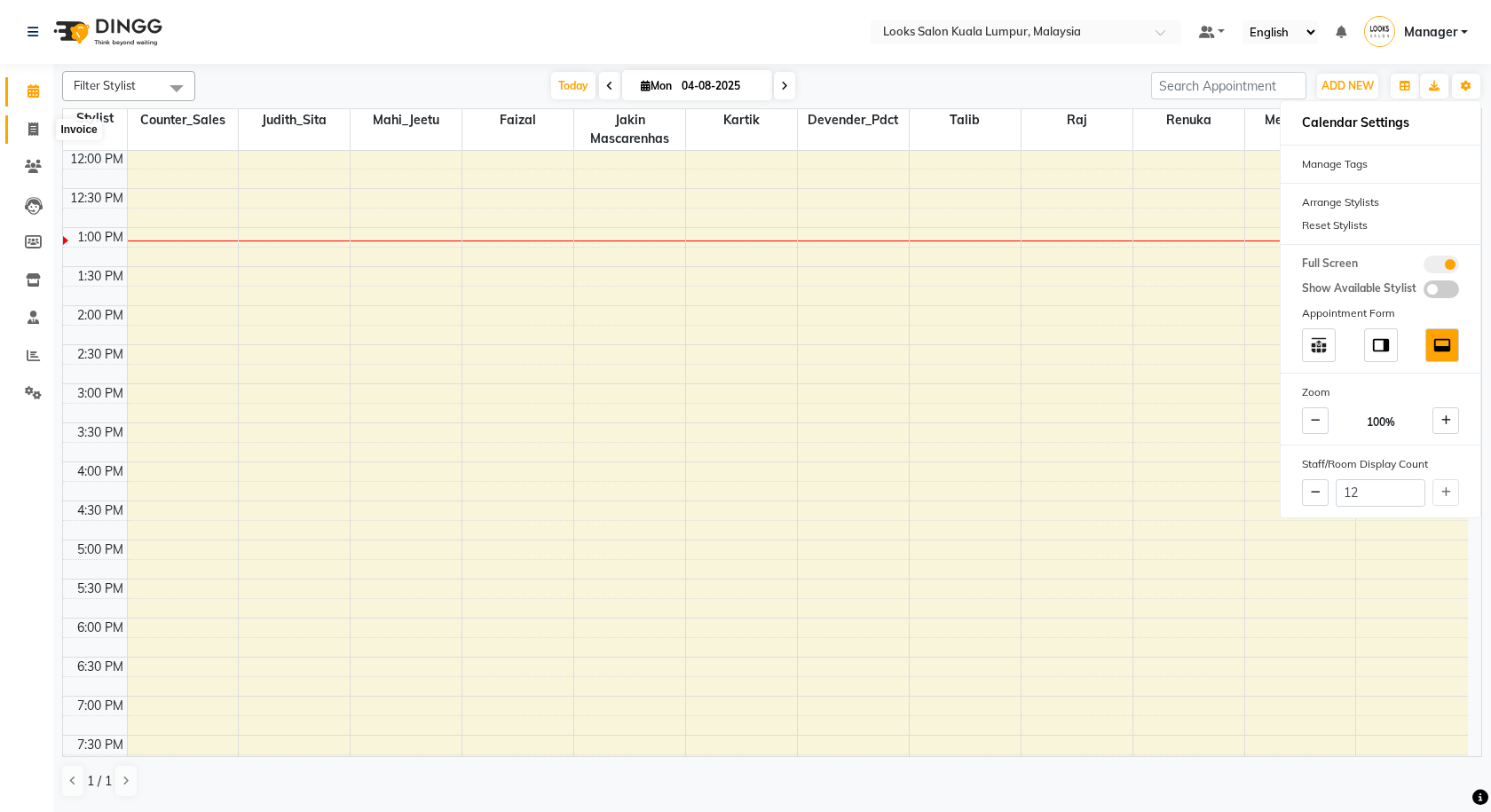 click 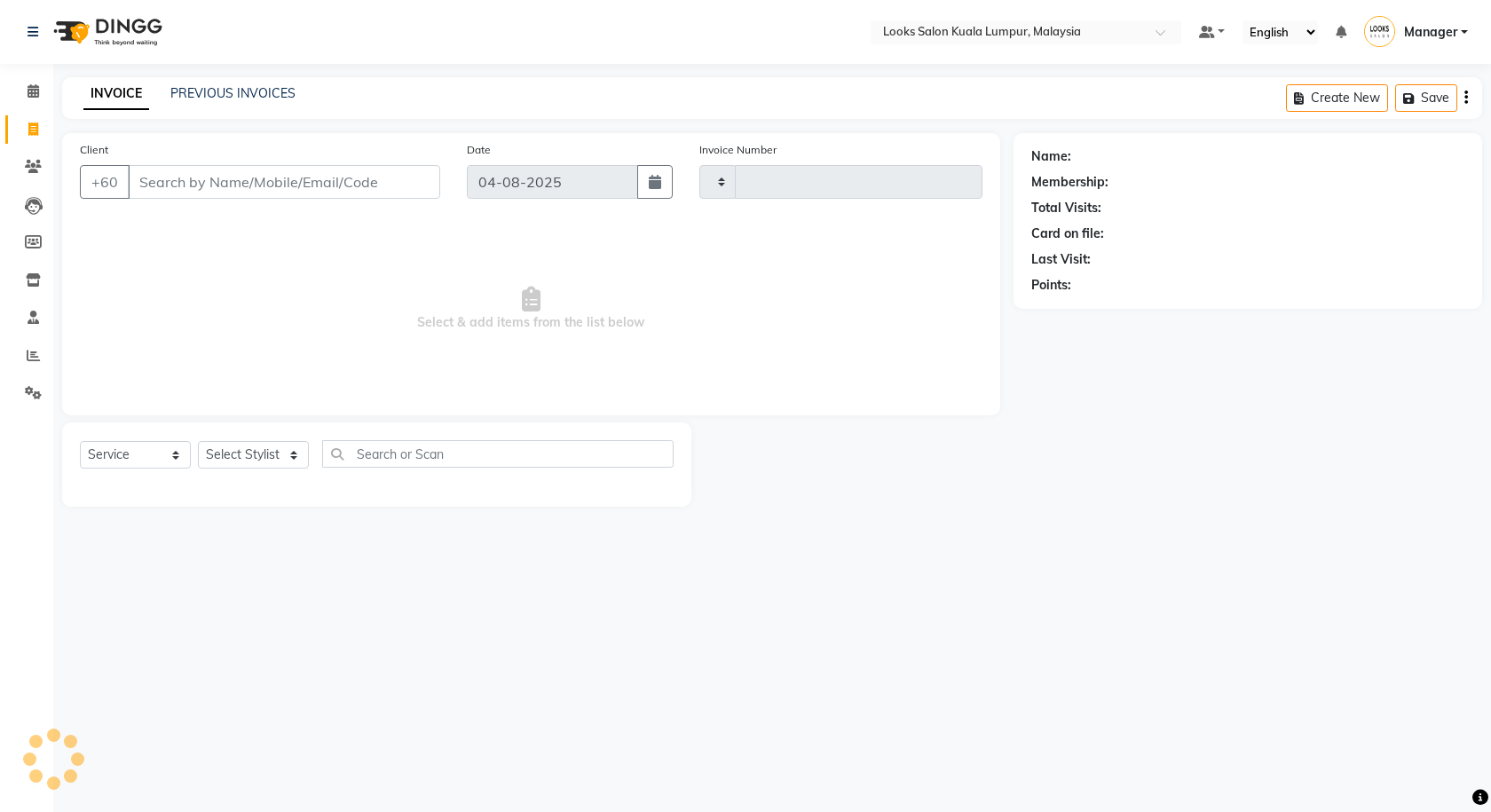 type on "0788" 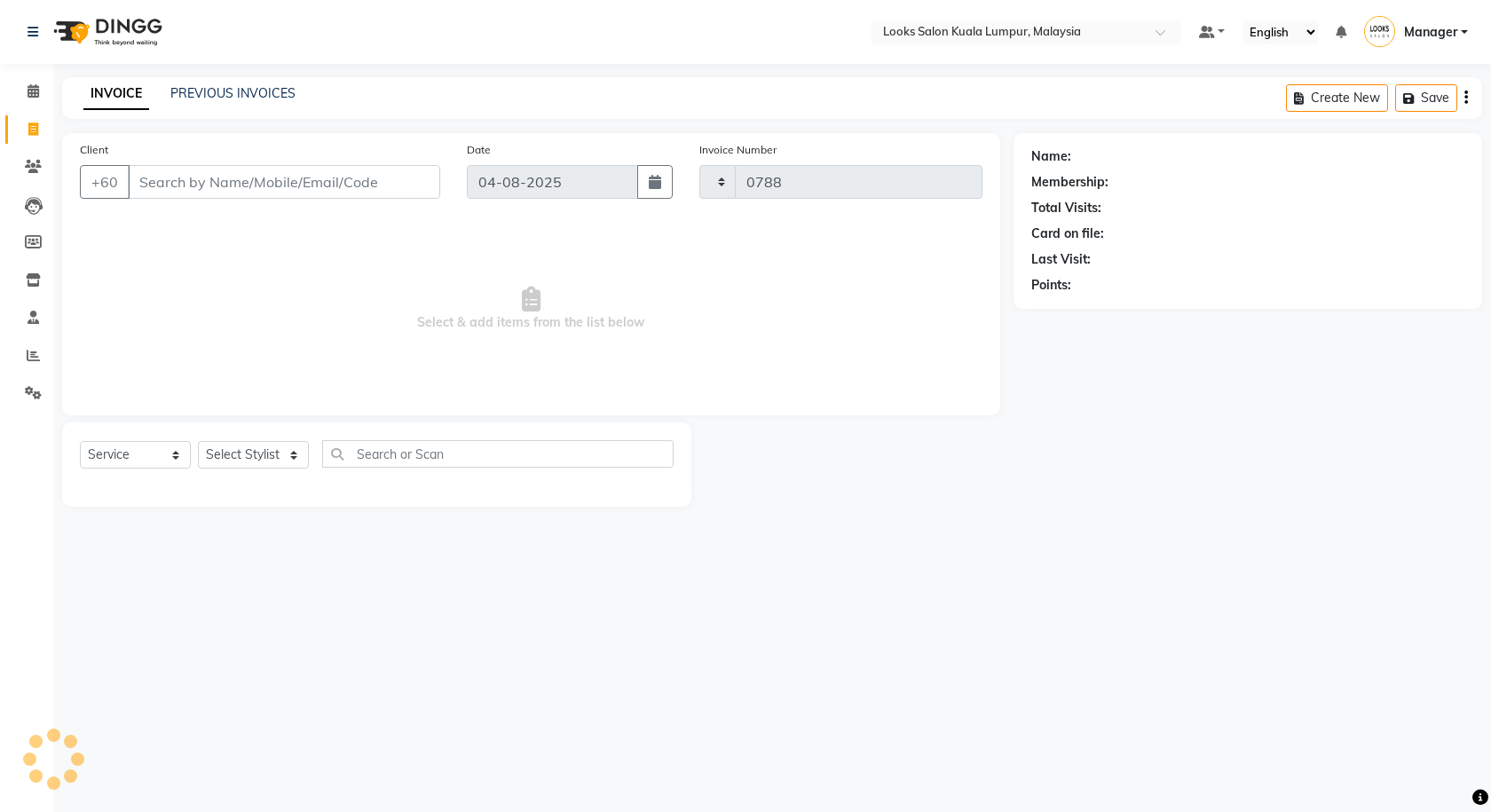 select on "8109" 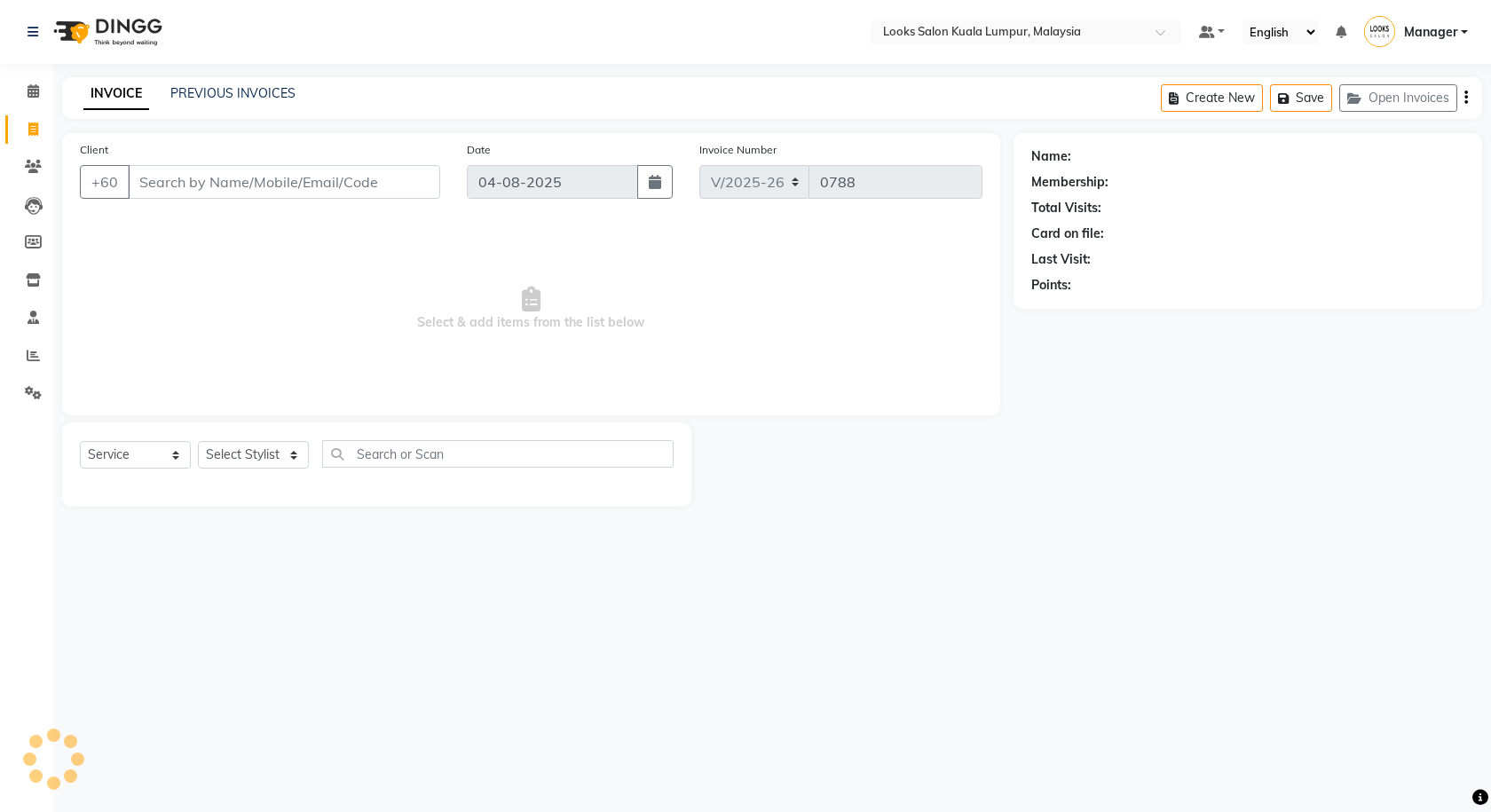 click on "PREVIOUS INVOICES" 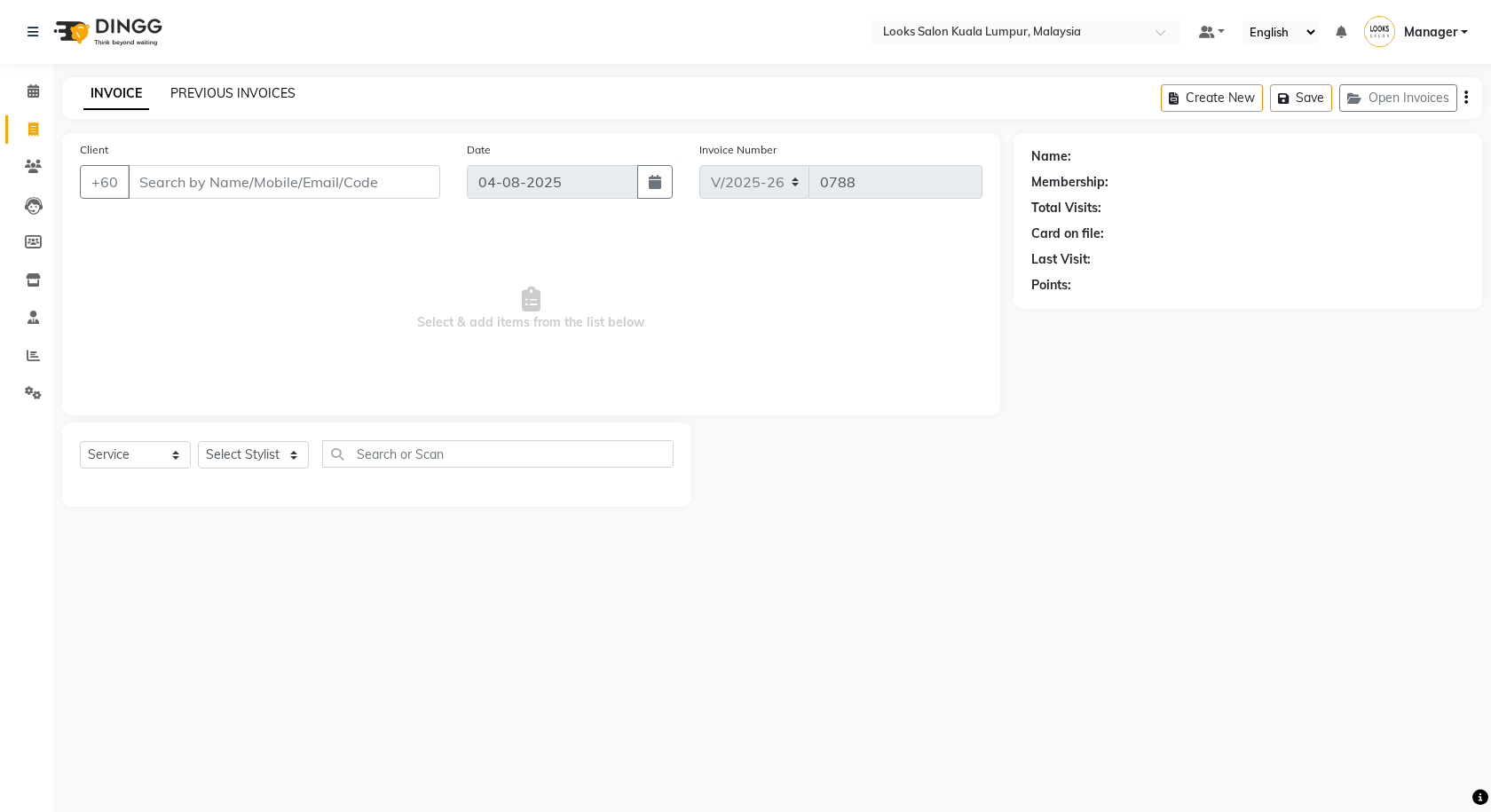 click on "PREVIOUS INVOICES" 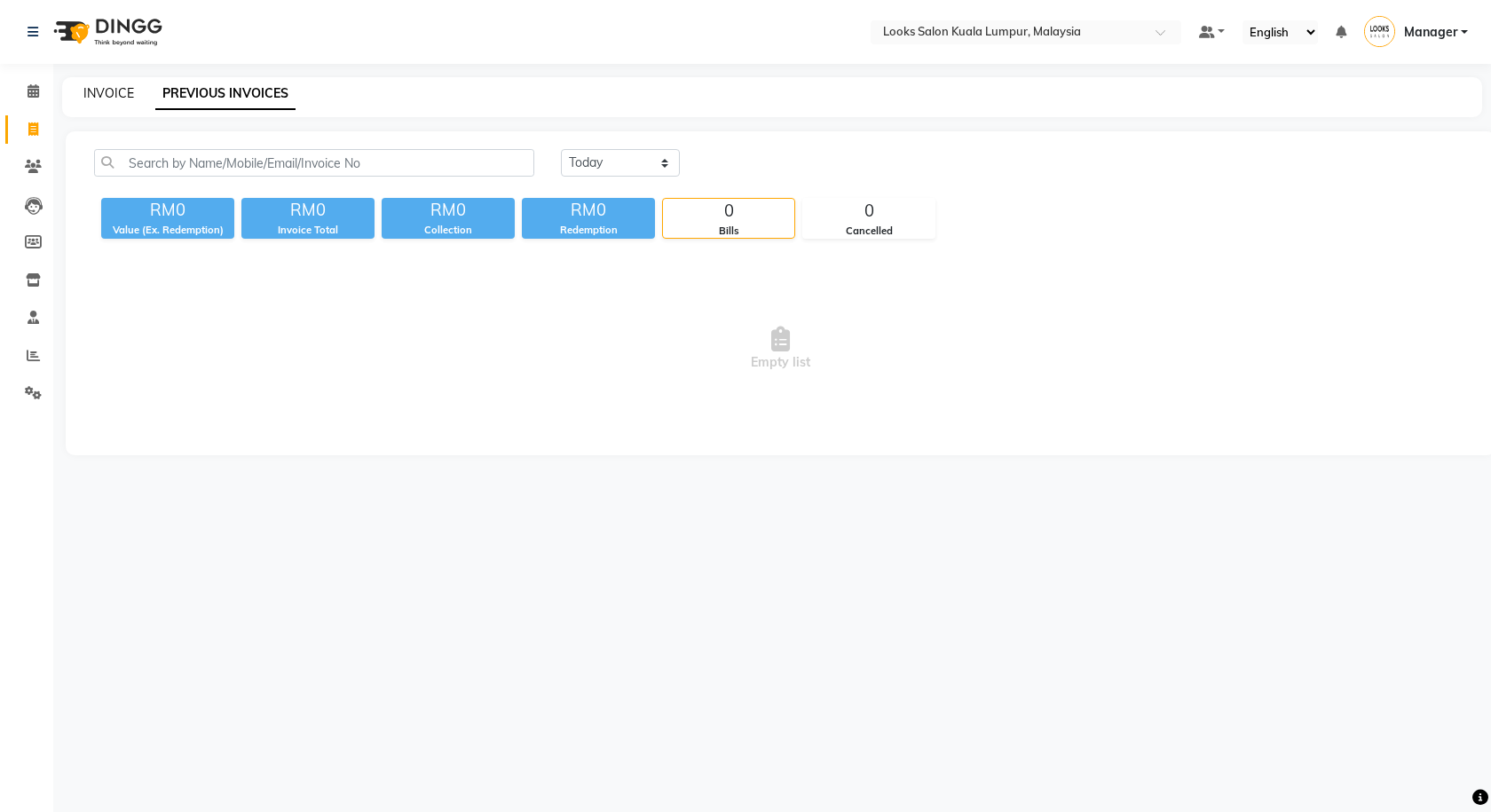 click on "INVOICE" 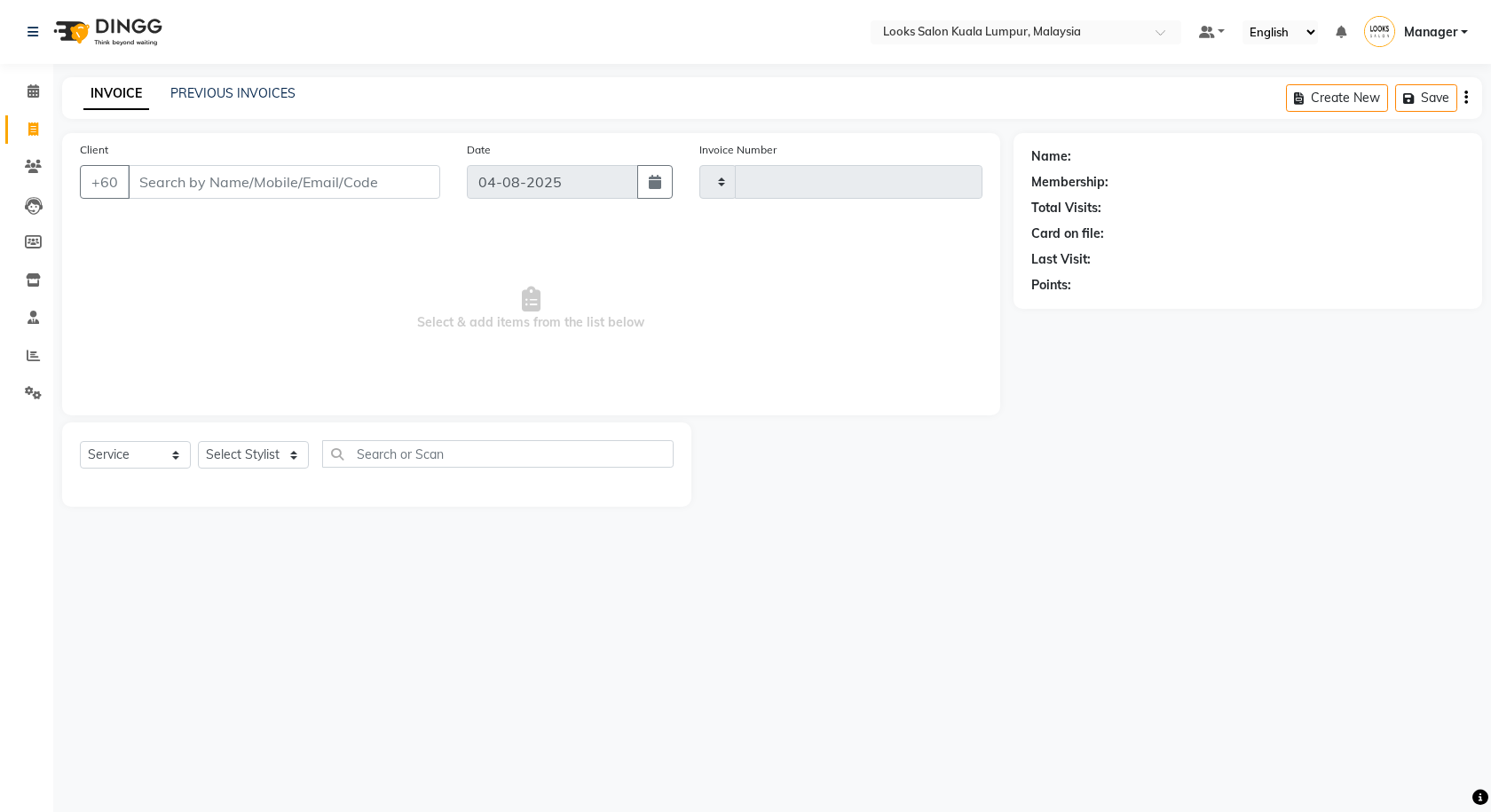 type on "0788" 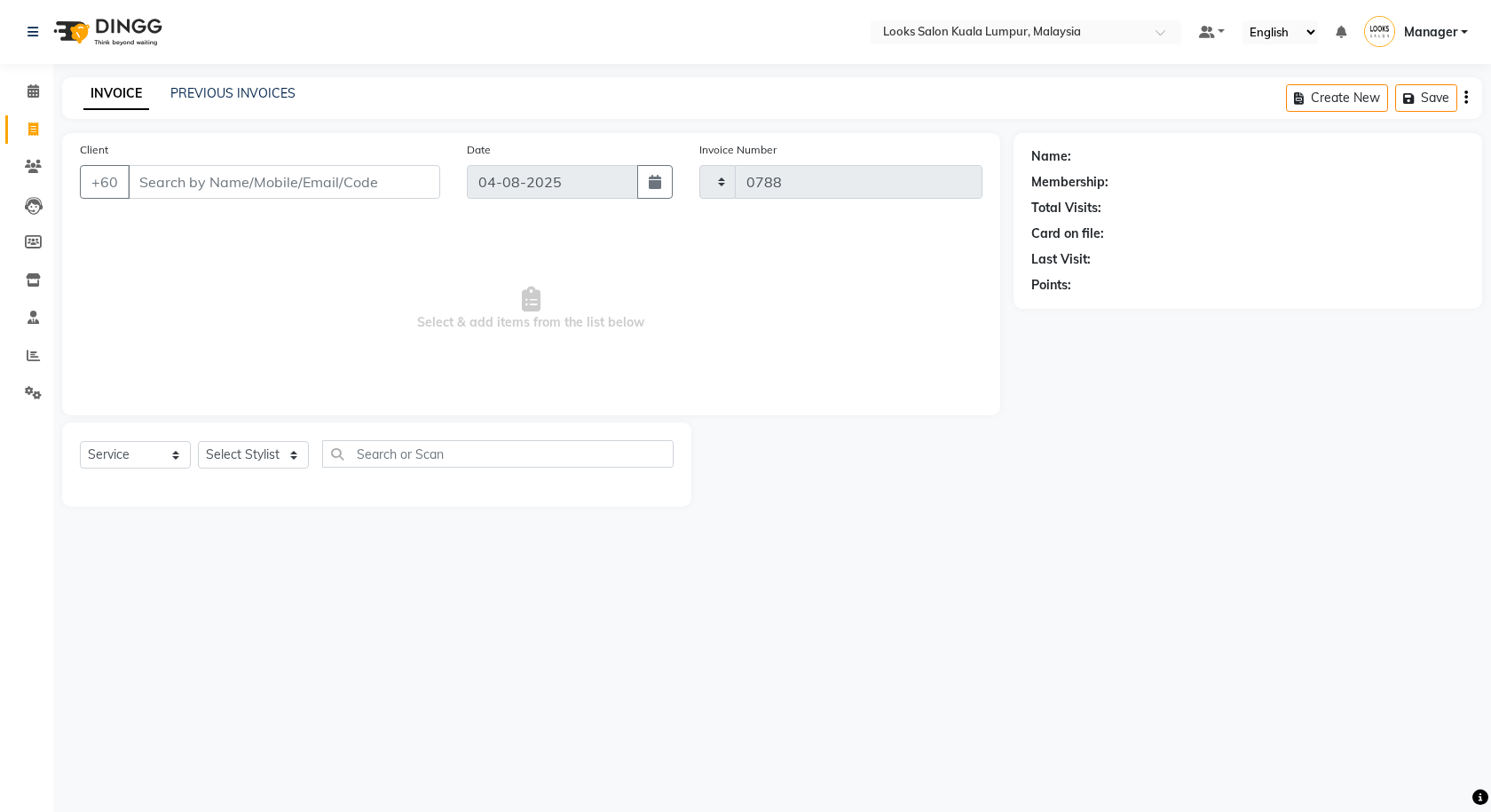 select on "8109" 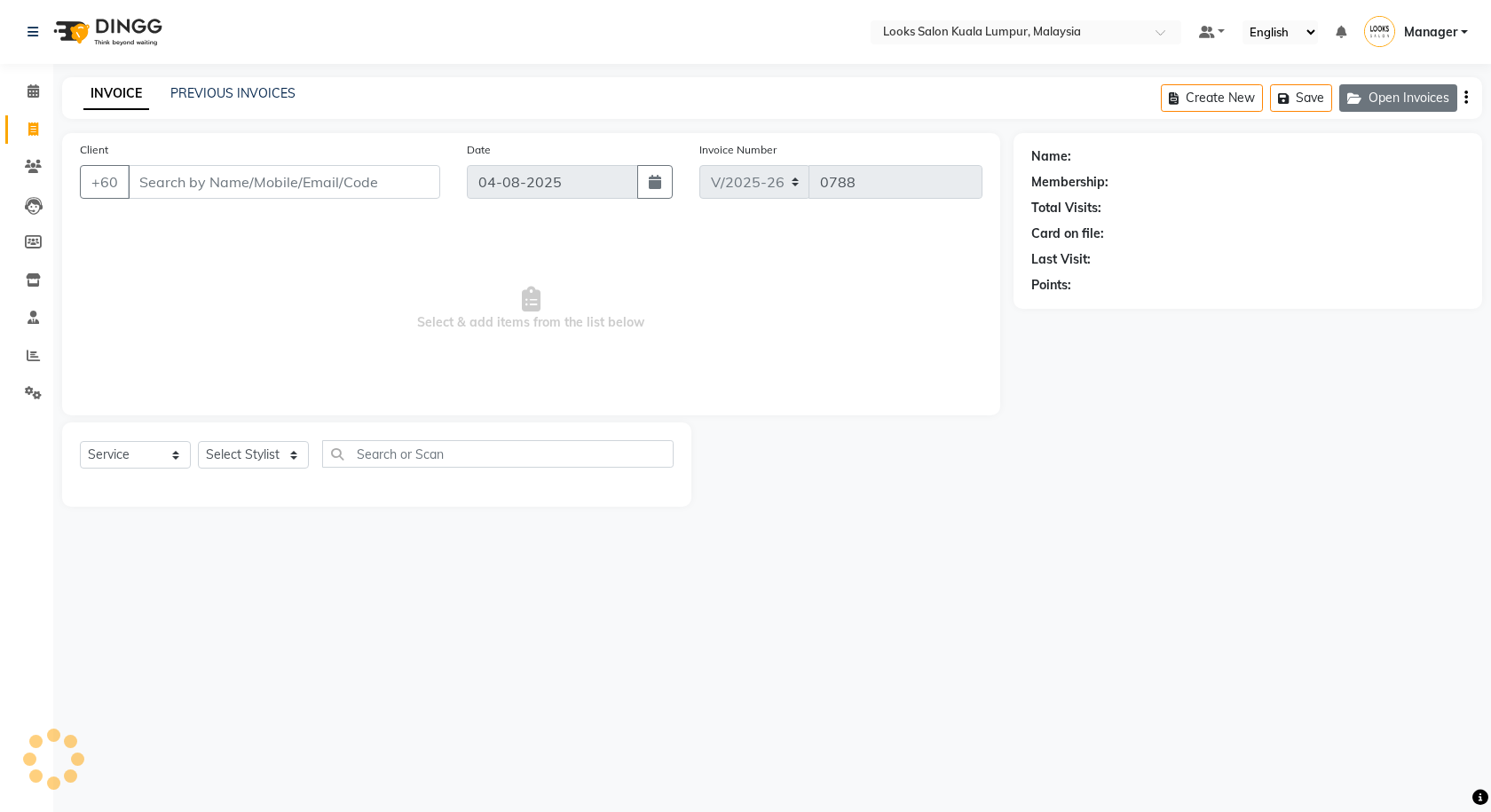 click 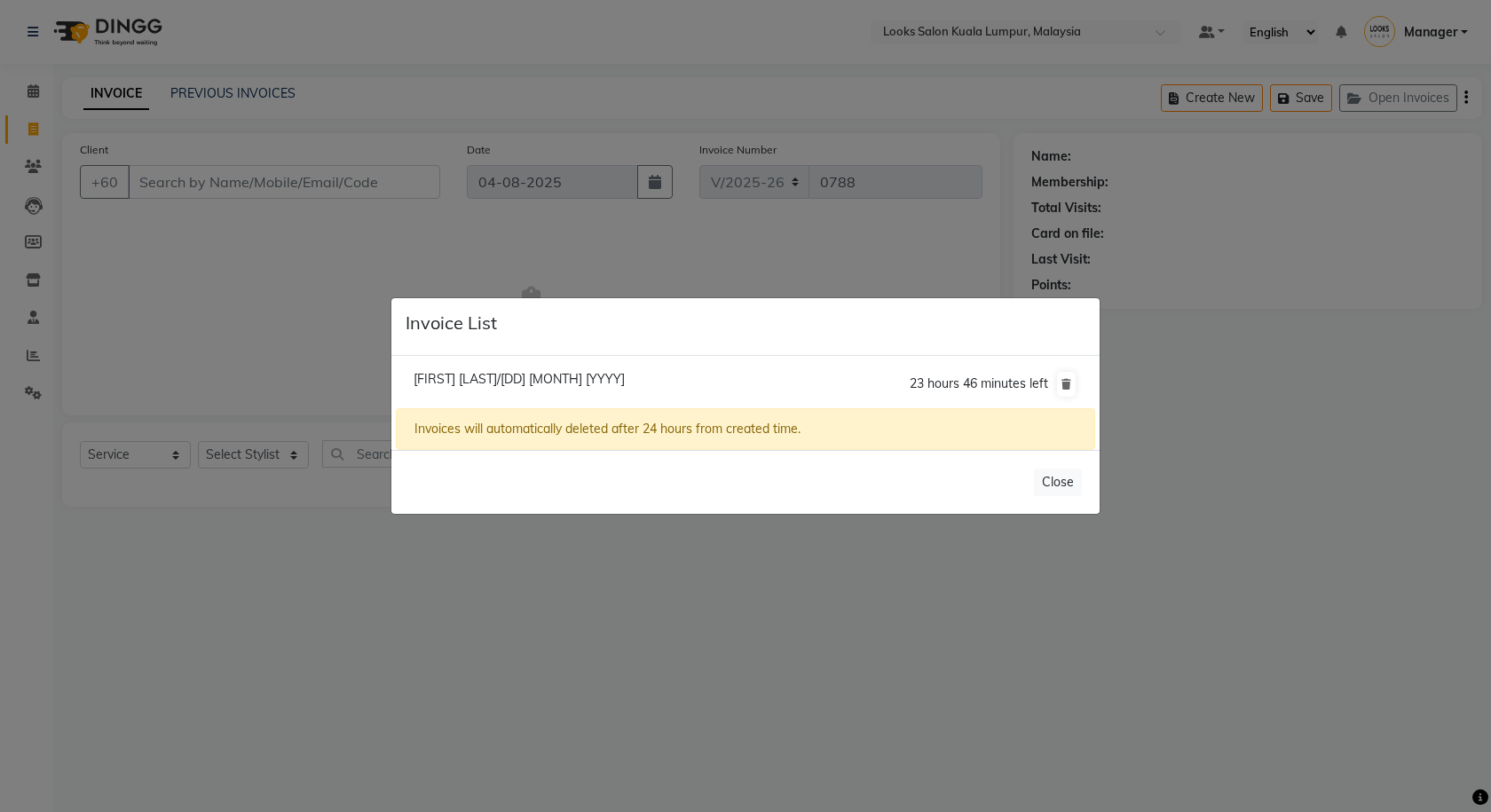 click on "[FIRST] [LAST]/[DD] [MONTH] [YYYY]" 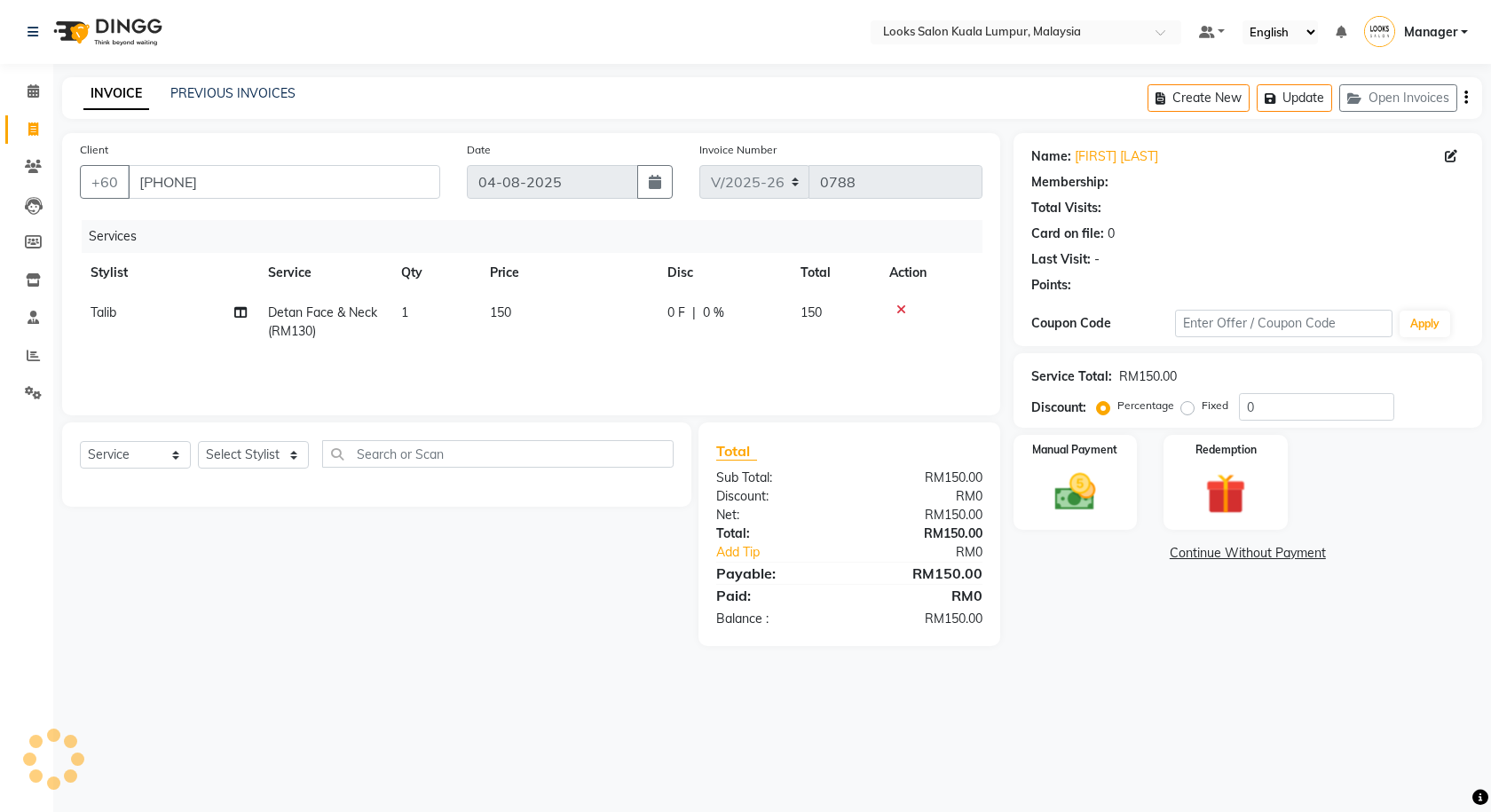 select on "1: Object" 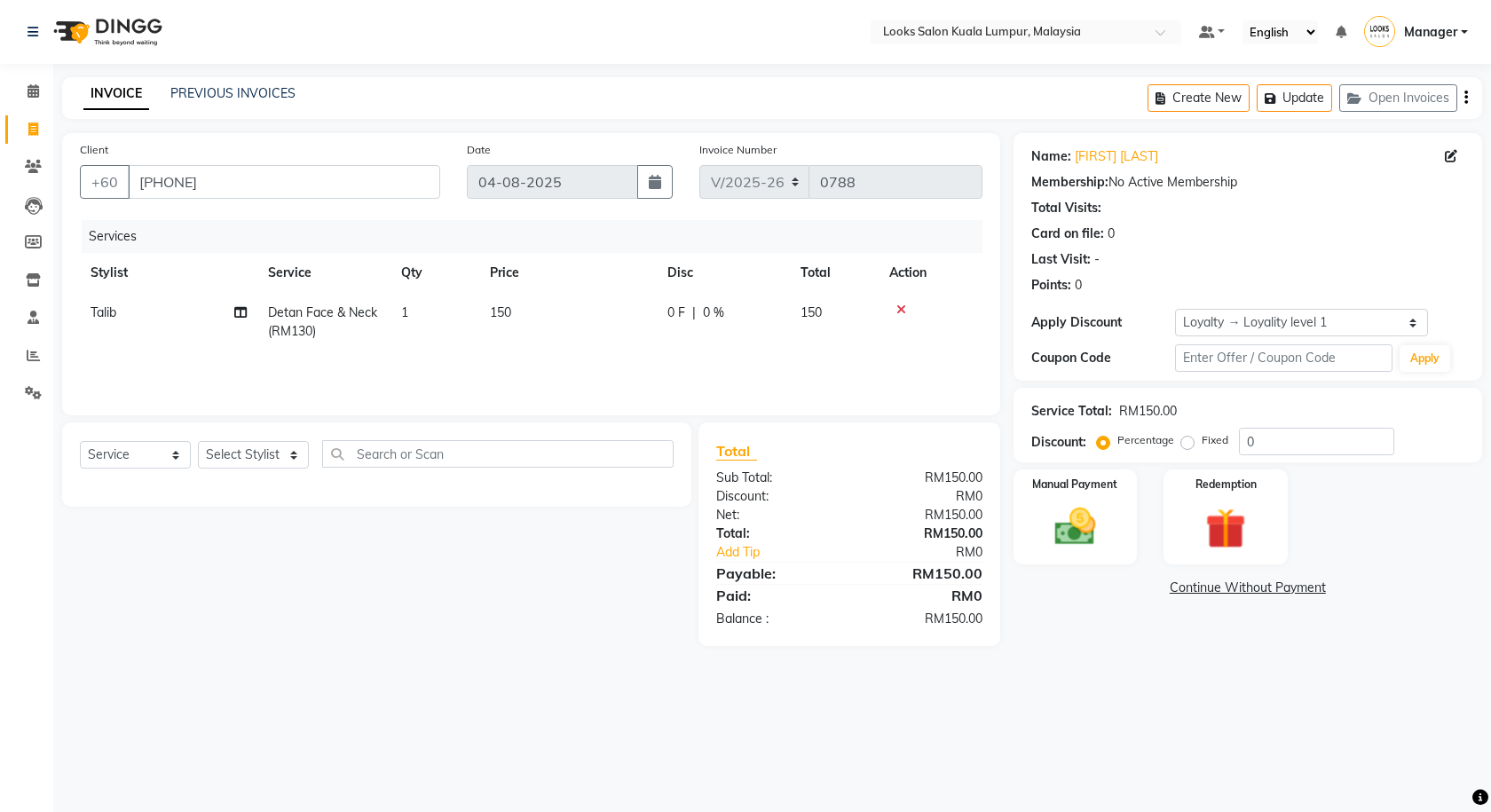 click on "0 F | 0 %" 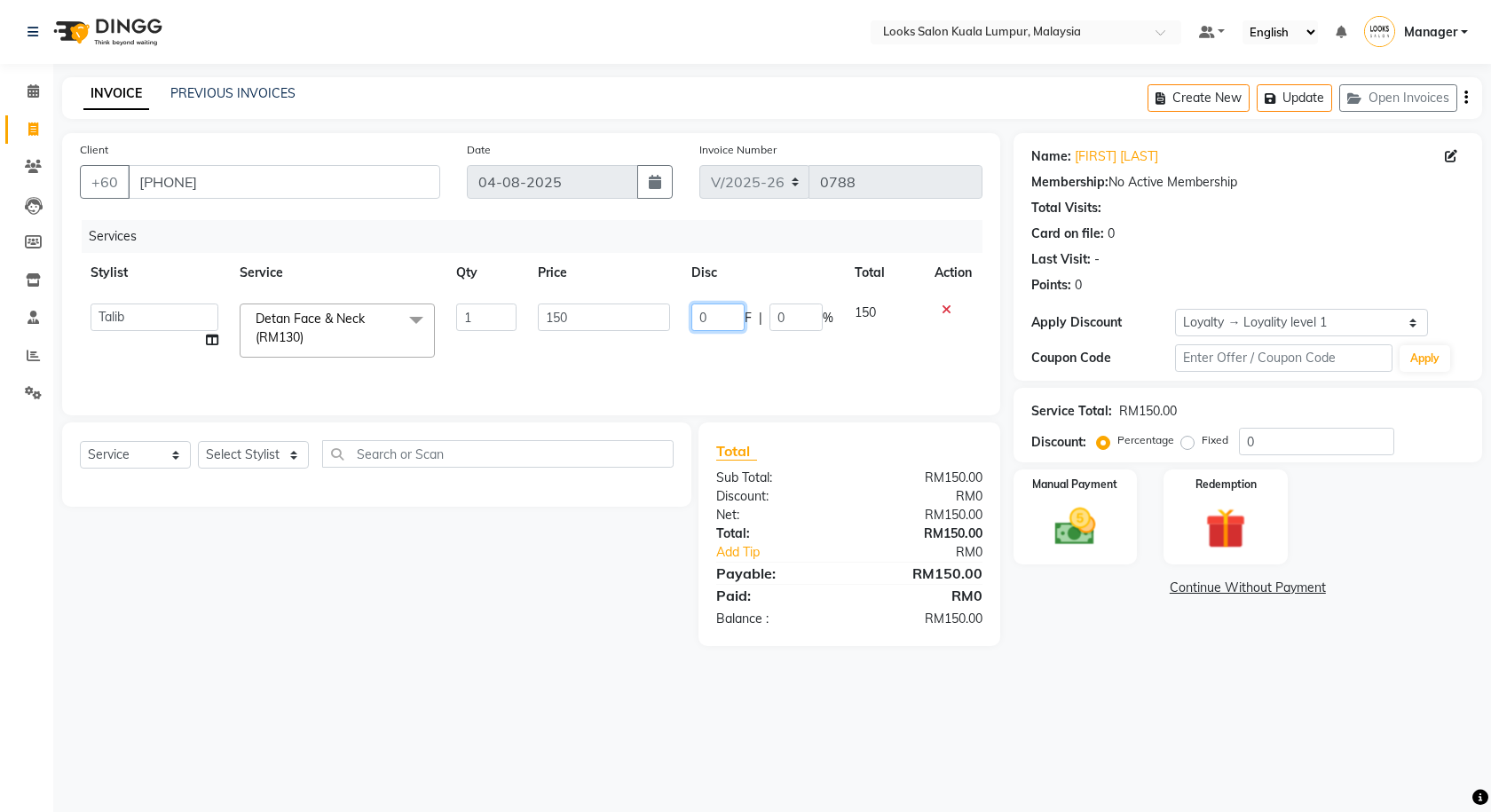 drag, startPoint x: 711, startPoint y: 315, endPoint x: 682, endPoint y: 322, distance: 29.832868 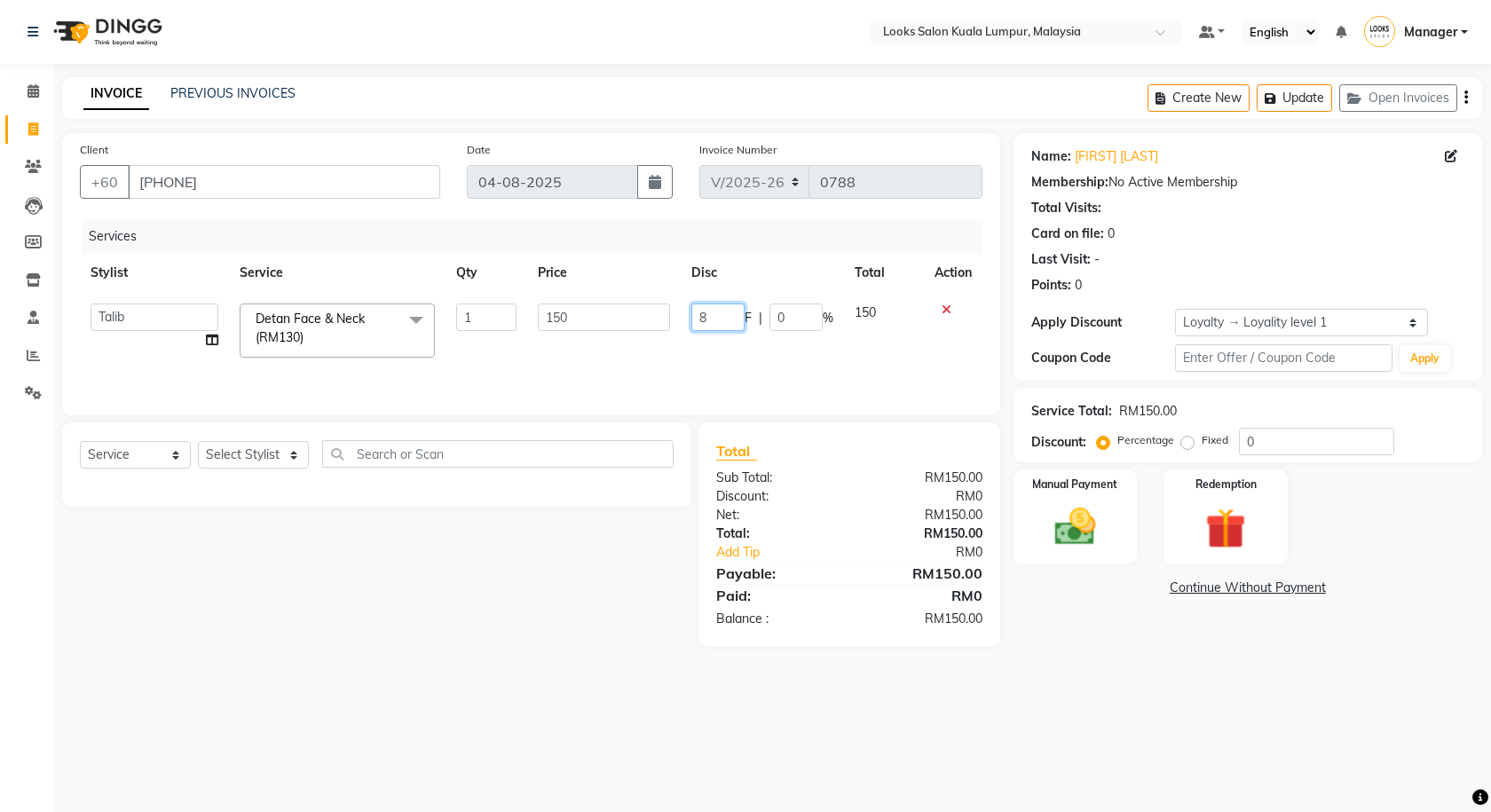 type on "82" 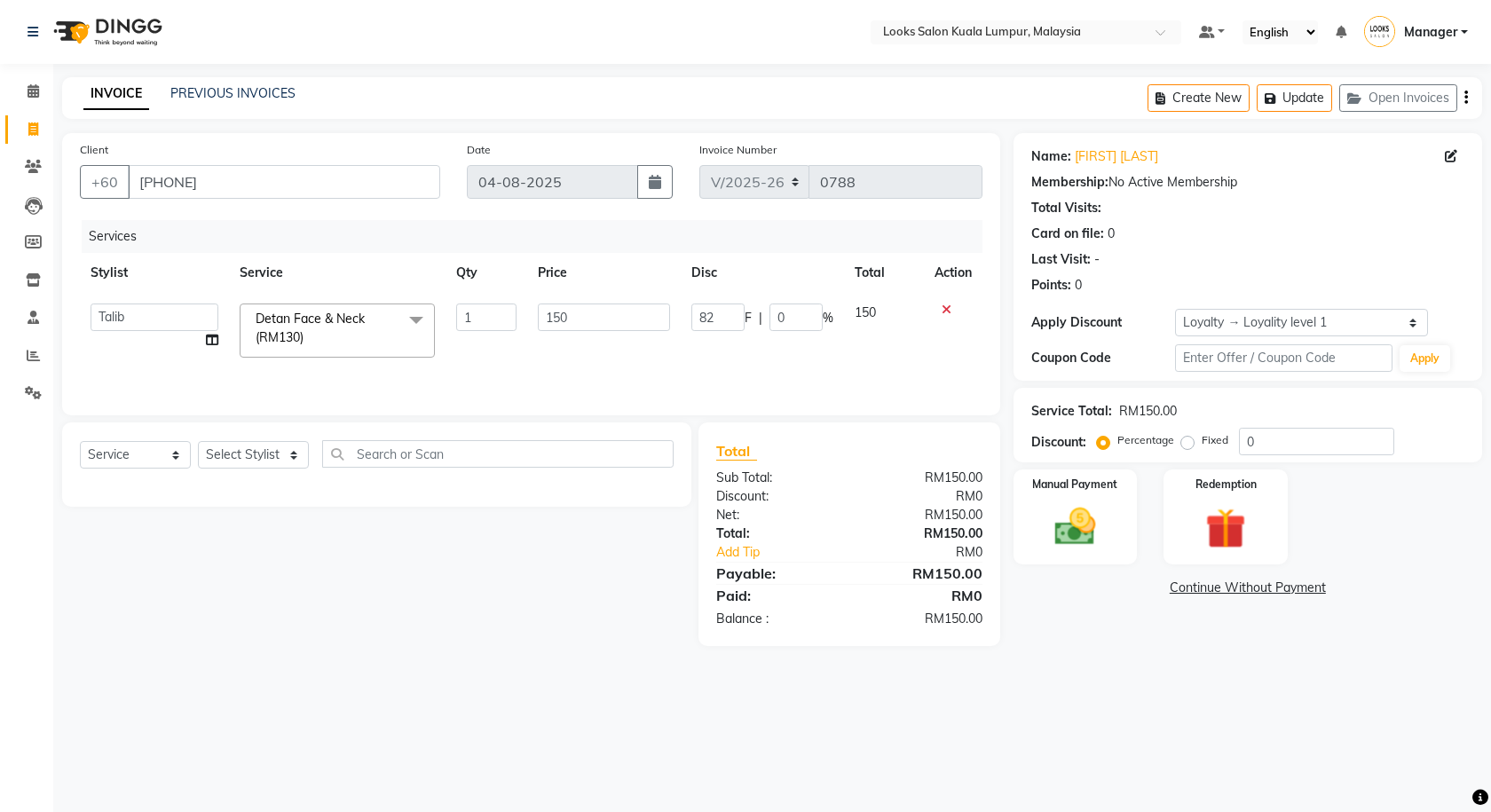 click on "INVOICE PREVIOUS INVOICES Create New   Update   Open Invoices  Client +60 [PHONE] Date [DD]-[MM]-[YYYY] Invoice Number V/2025 V/2025-26 0788 Services Stylist Service Qty Price Disc Total Action  Awaiz_Mgr   Counter_Sales   Cynthia_pdct   Devender_Pdct   Faizal   Jakin Mascarenhas   Judith_Sita   Kartik   Mahi_Jeetu   Manager   Meenu_Pdct   MG_Master   Raj   Renuka   Talib  Detan Face & Neck (RM130)  x Full Arms Bleach (RM85) Face Bleach(F) (RM50) Detan(F) (RM100) Detan(M) (RM100) Face Bleach(M) (RM100) Detan Face & Neck (RM130) Bleach Face and Neck (RM130) Pre Groom Makeup (RM3100) Base Makeup (RM2000) Eye Makeup (RM1250) Groom Makeup (RM3000) Groom Hairstyling (RM1000) Body Polishing (RM3500) Body Massage (RM1500) Back Massage (RM70) Hand Massage (RM50) Rubber Mask(F) (RM550) Rubber Mask(M) (RM3000) Head Shave (RM90) Stylist Cut(M) (RM100) Kids Cut(F) (RM80) Fringe Cut(F) (RM40) Stylist Cut(F) (RM130) Kids Cut(M) (RM70) Head Massage Olive(F) (RM70) Hair Upstyling(F)* (RM75) K-Fusion Service(F)* (RM350) 1 150 82" 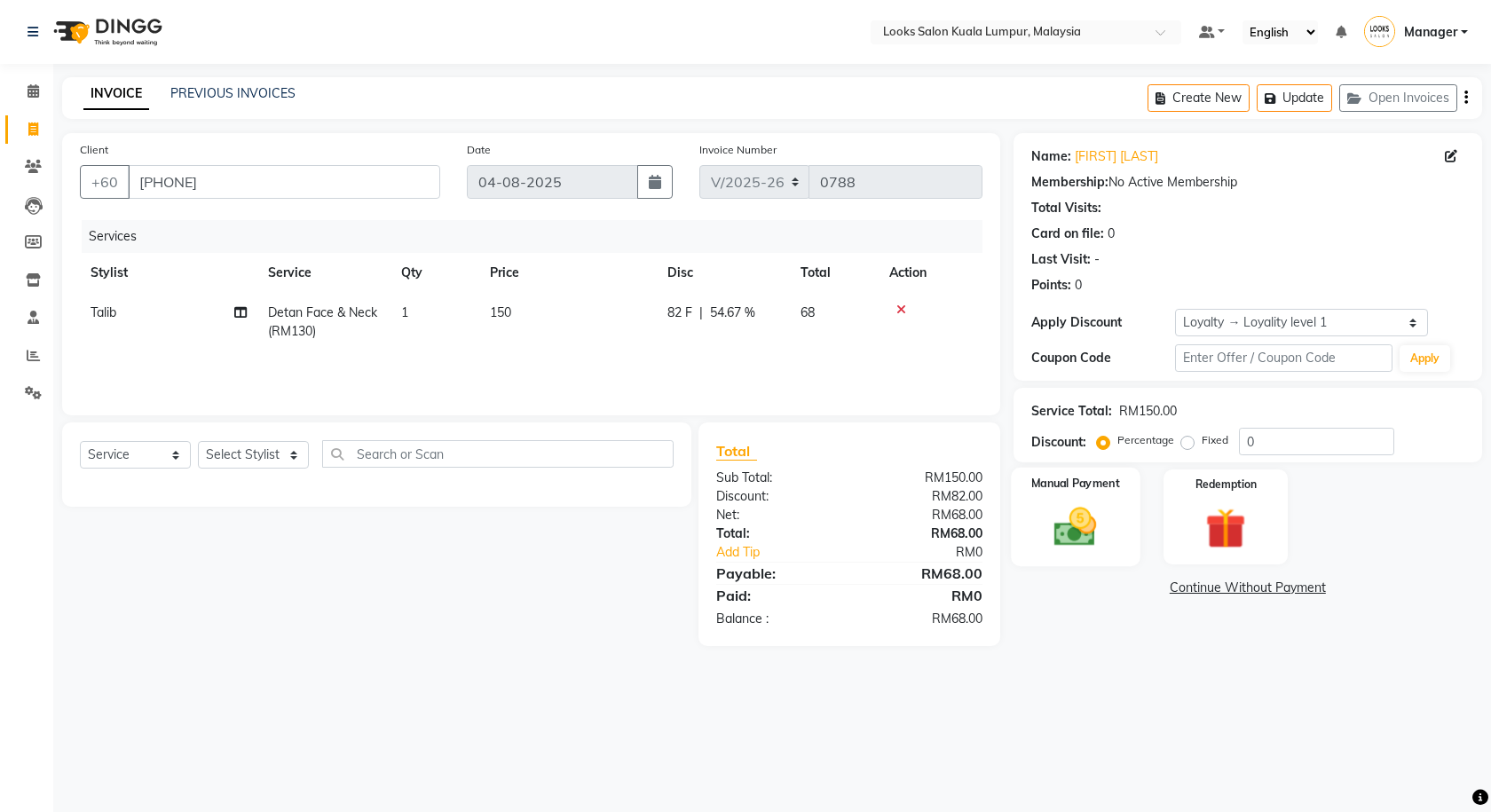 click 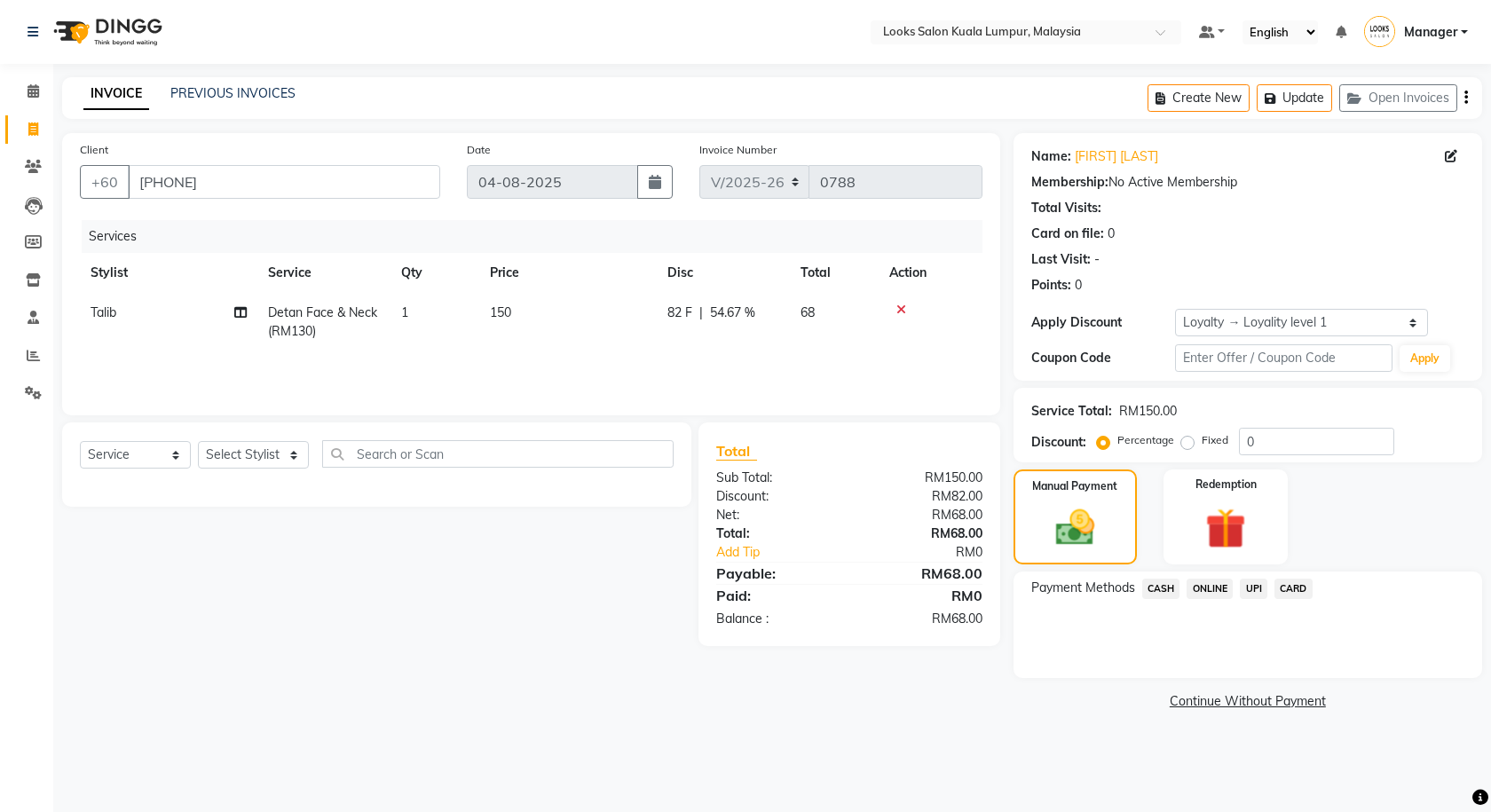 click on "CARD" 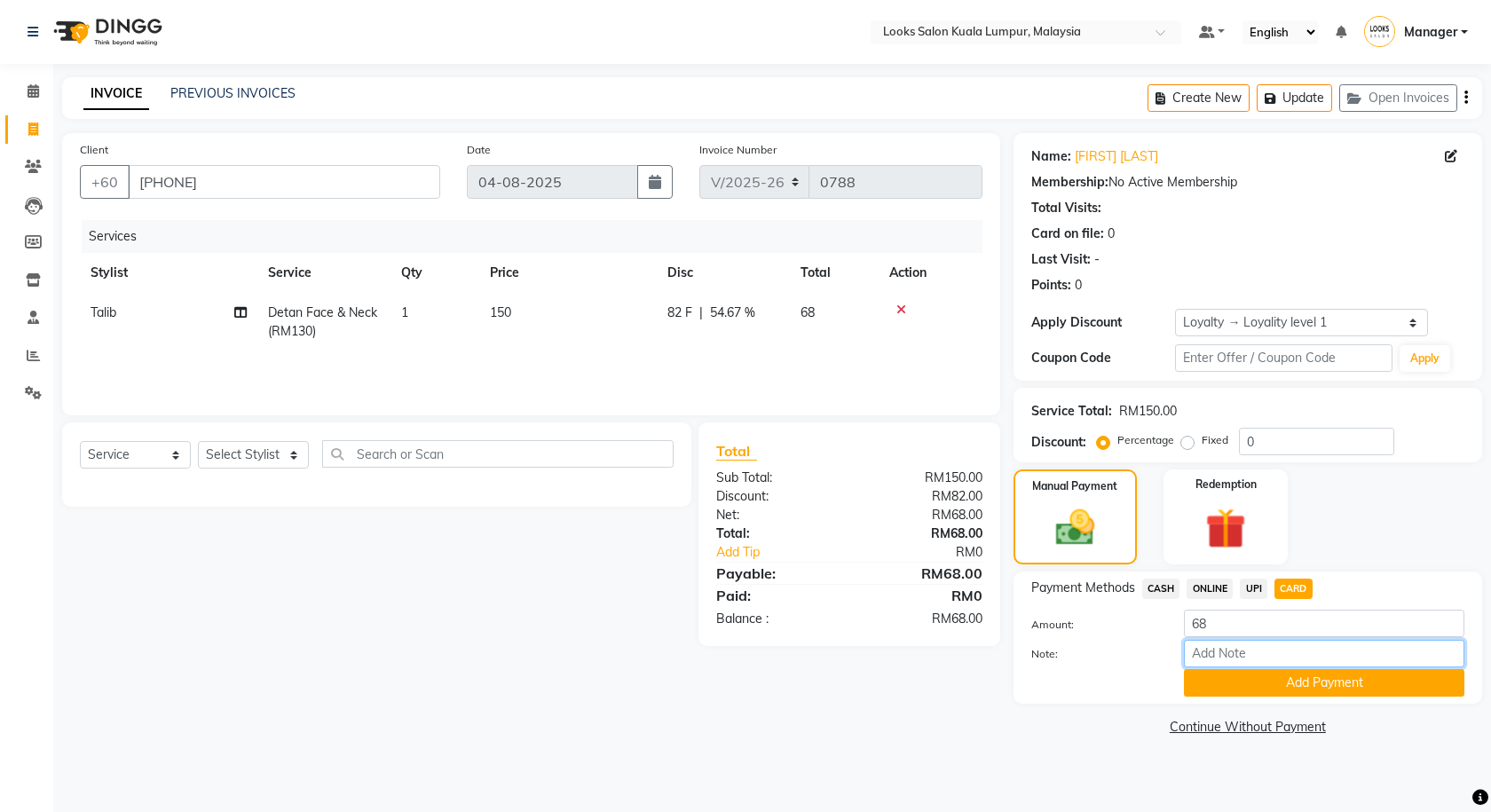 click on "Note:" at bounding box center [1324, 653] 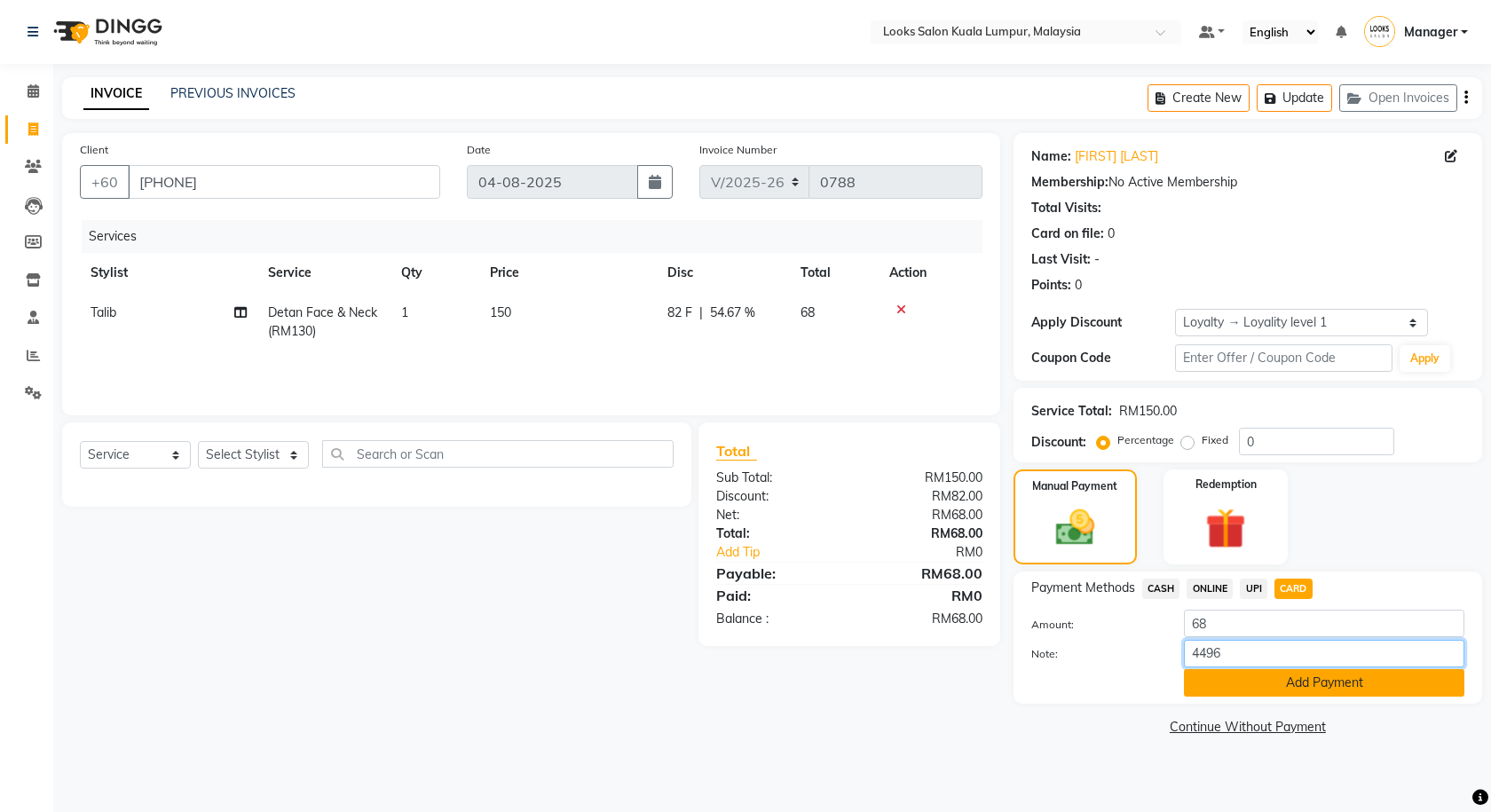 type on "4496" 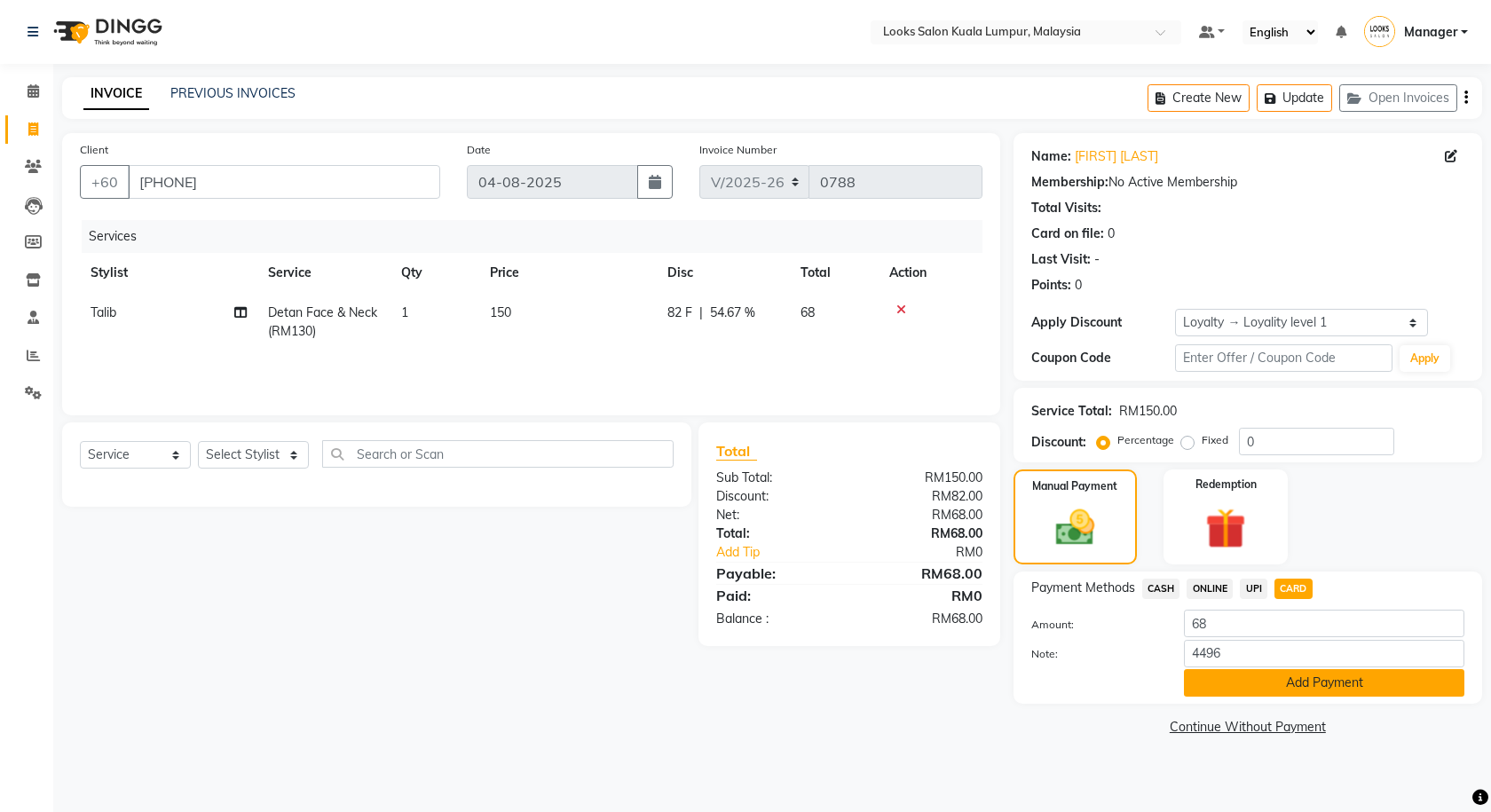 click on "Add Payment" 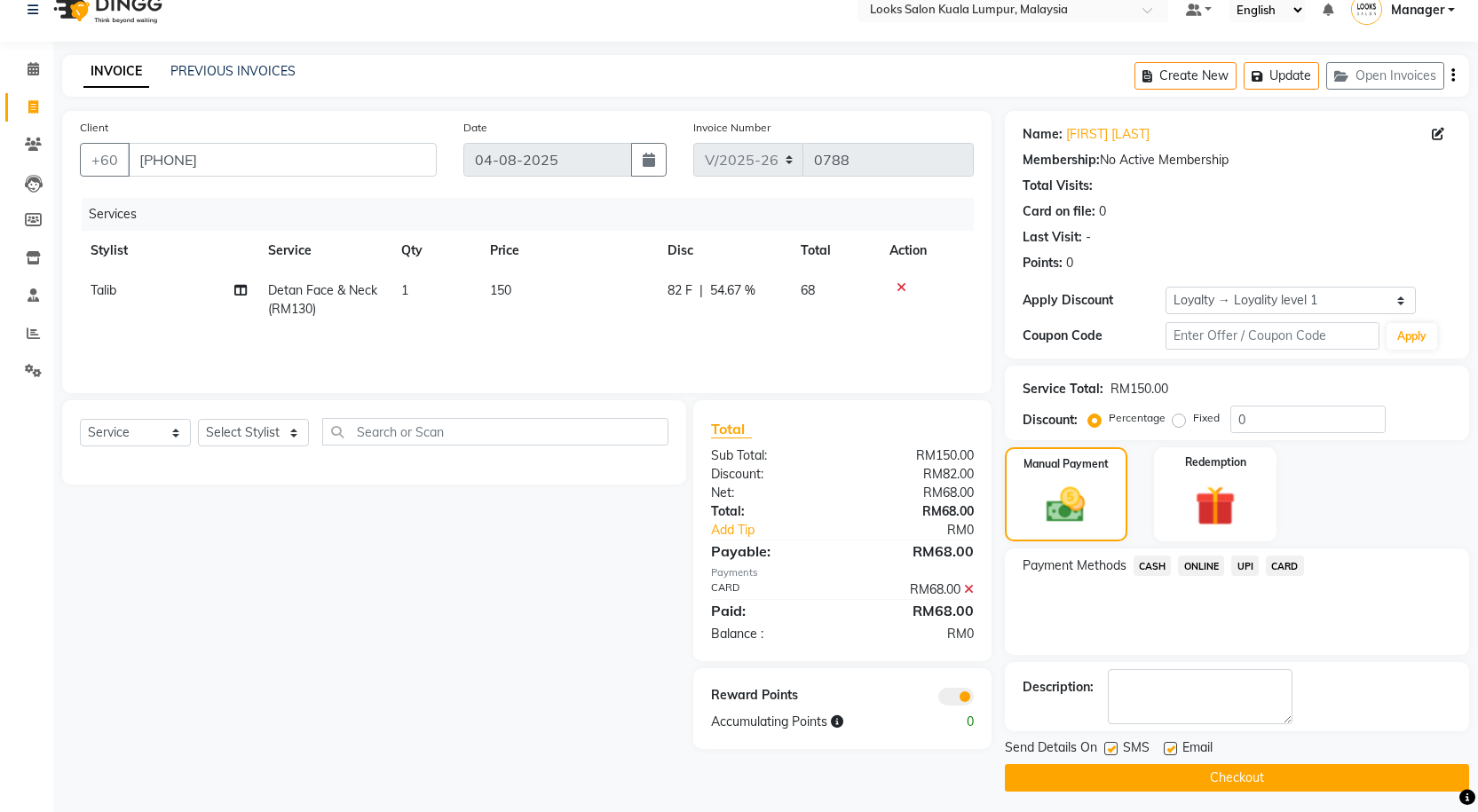 scroll, scrollTop: 28, scrollLeft: 0, axis: vertical 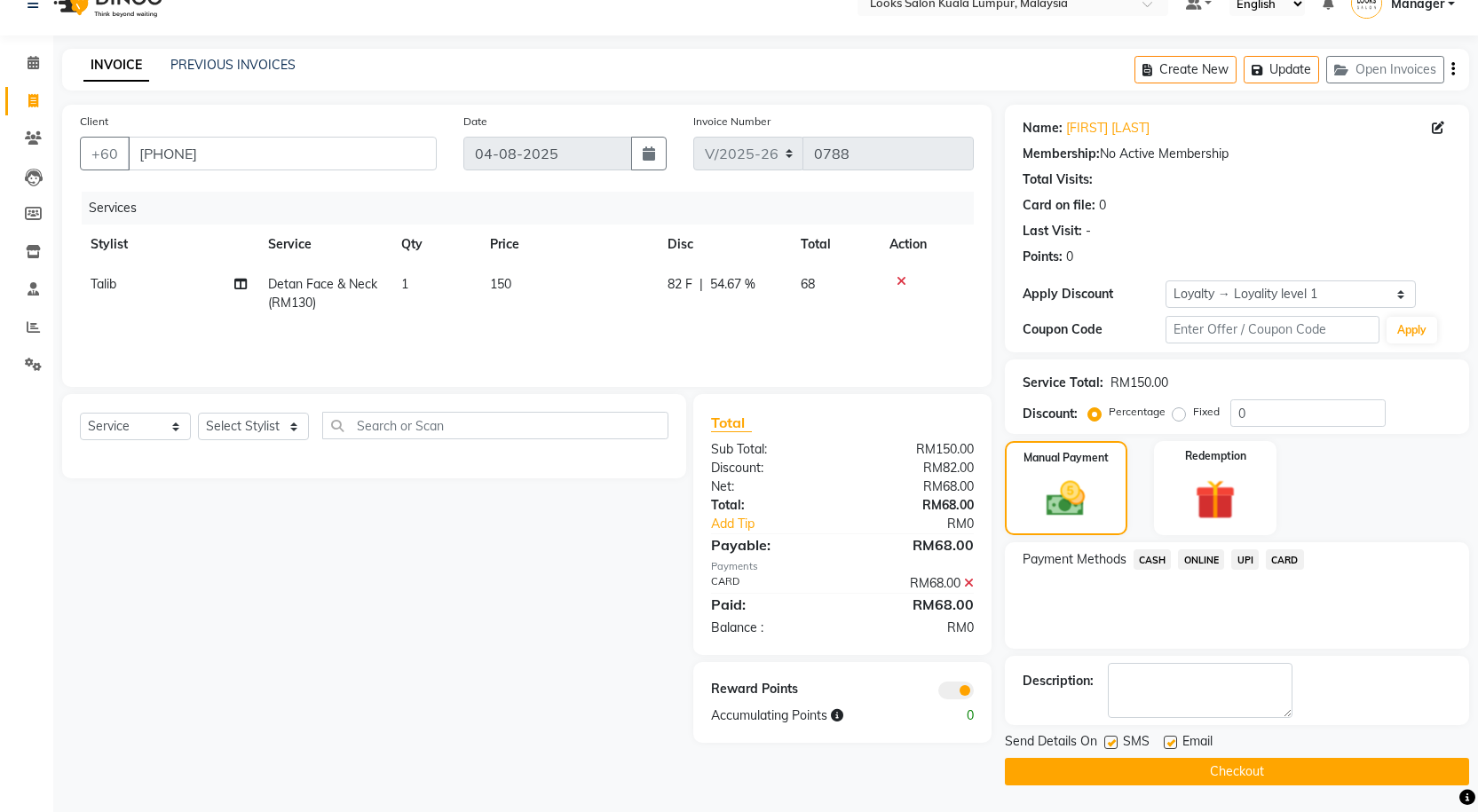 click on "Checkout" 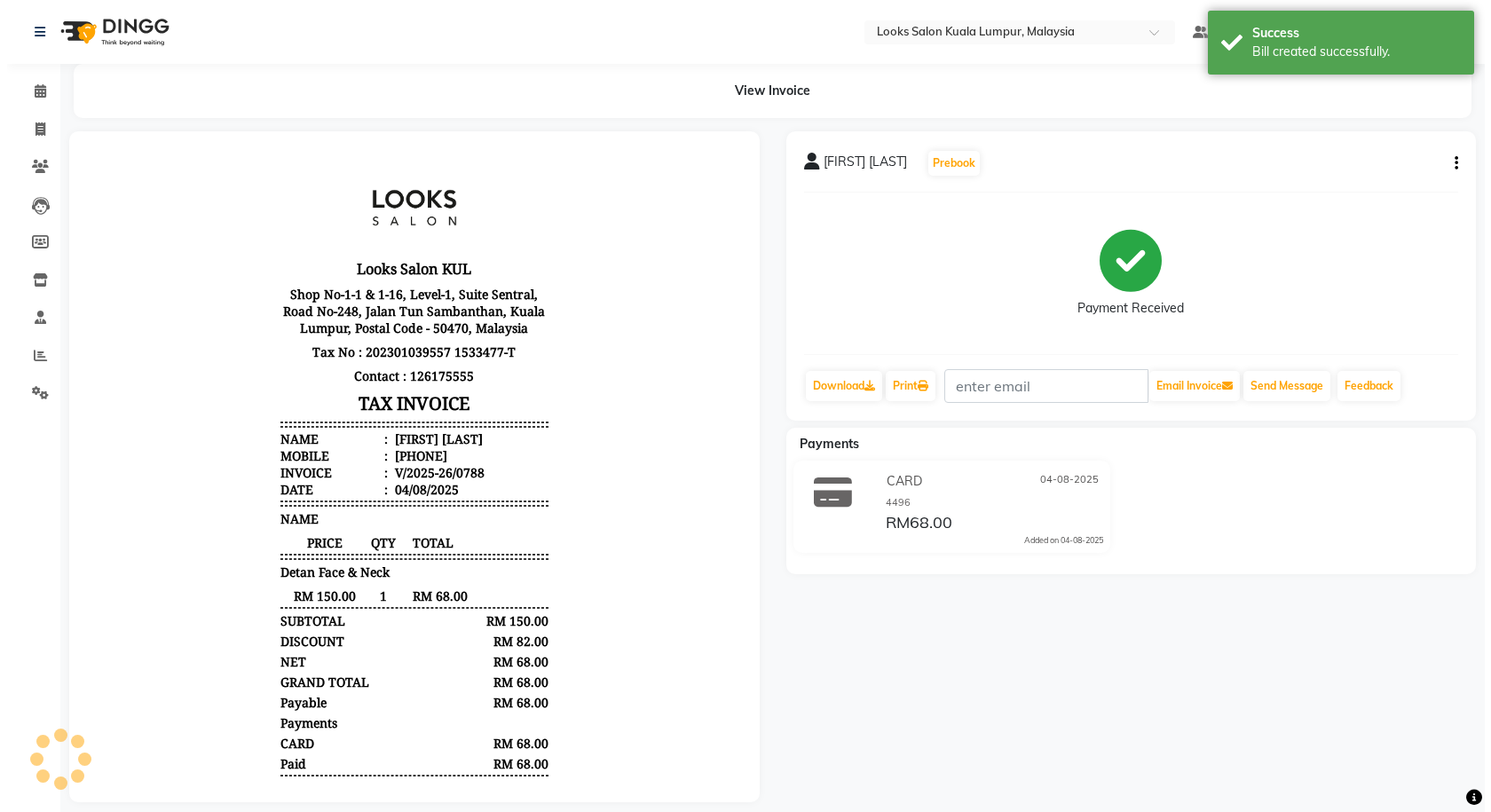 scroll, scrollTop: 0, scrollLeft: 0, axis: both 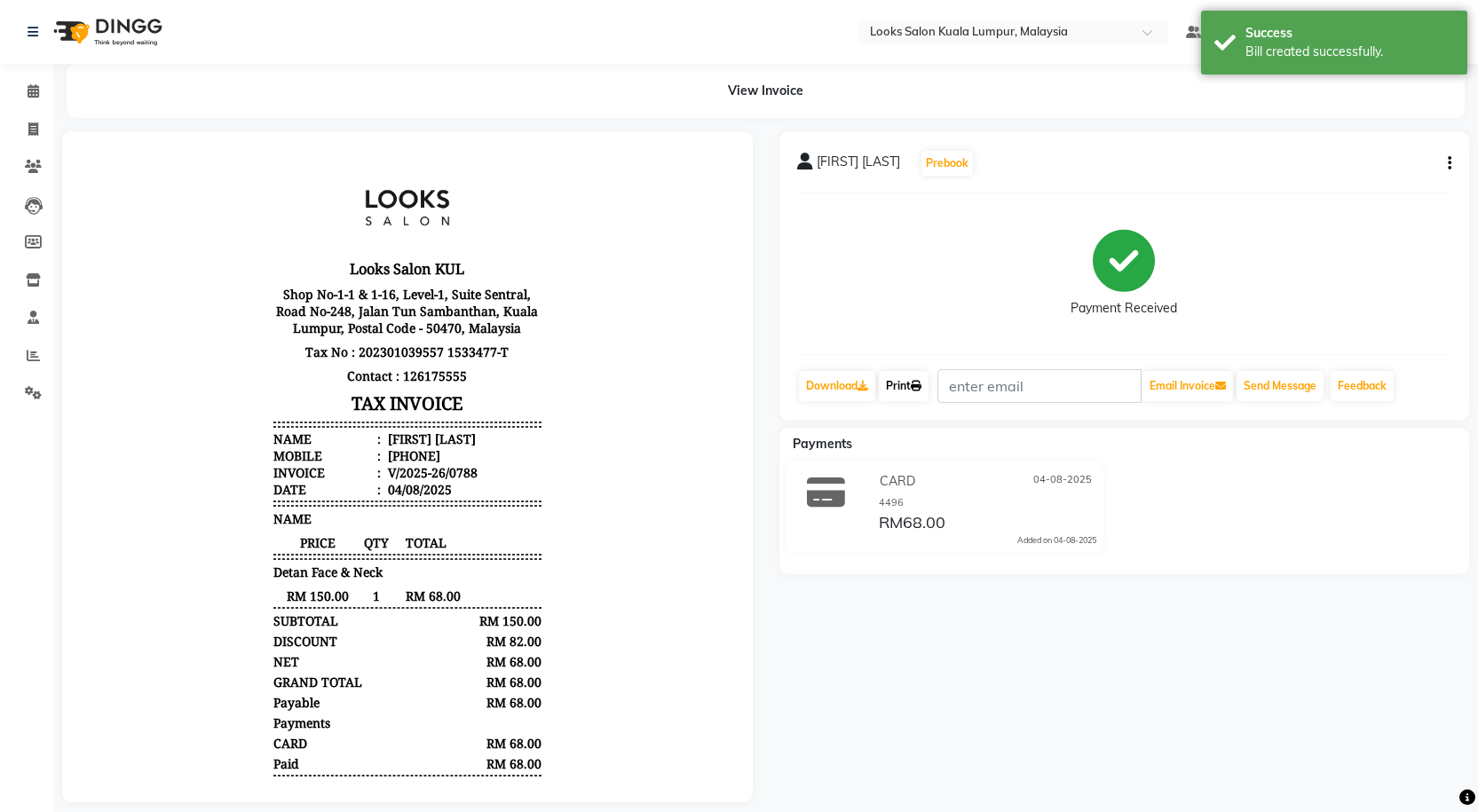 click on "Print" 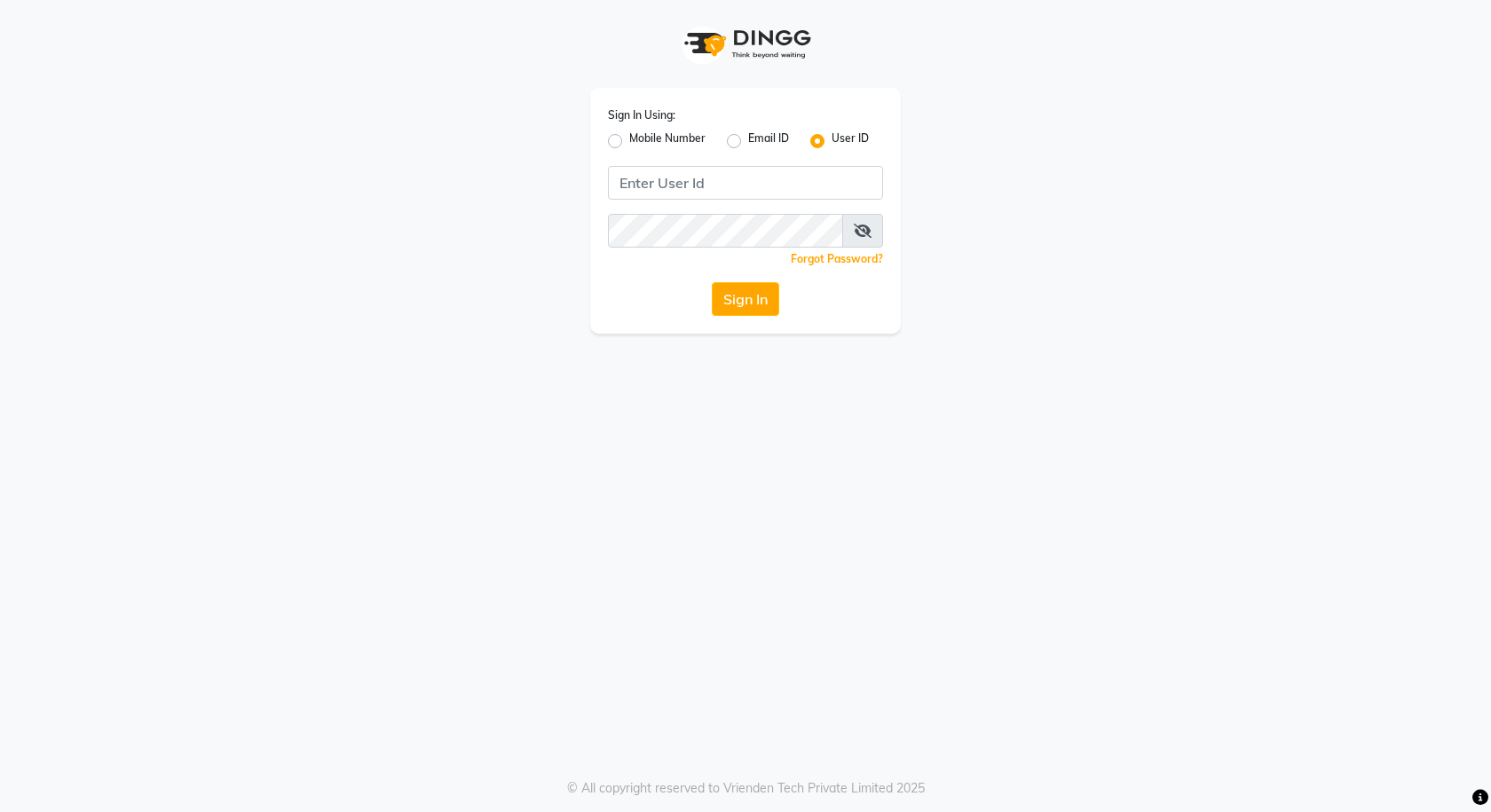 scroll, scrollTop: 0, scrollLeft: 0, axis: both 